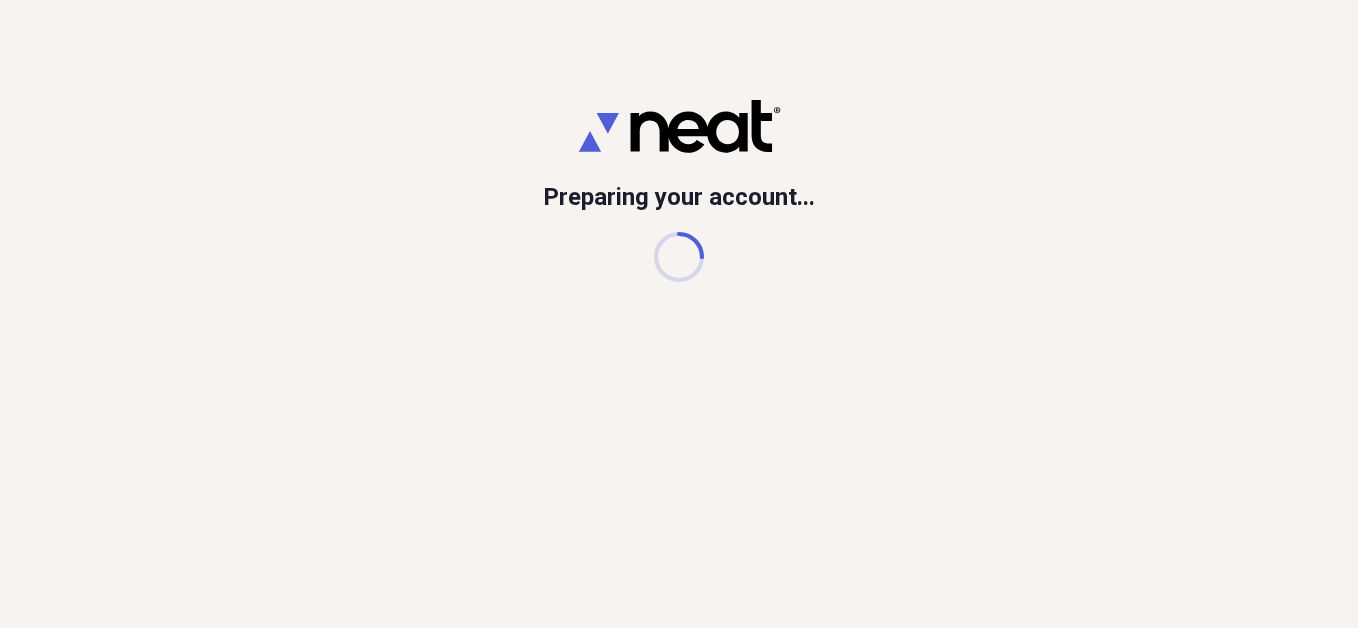 scroll, scrollTop: 0, scrollLeft: 0, axis: both 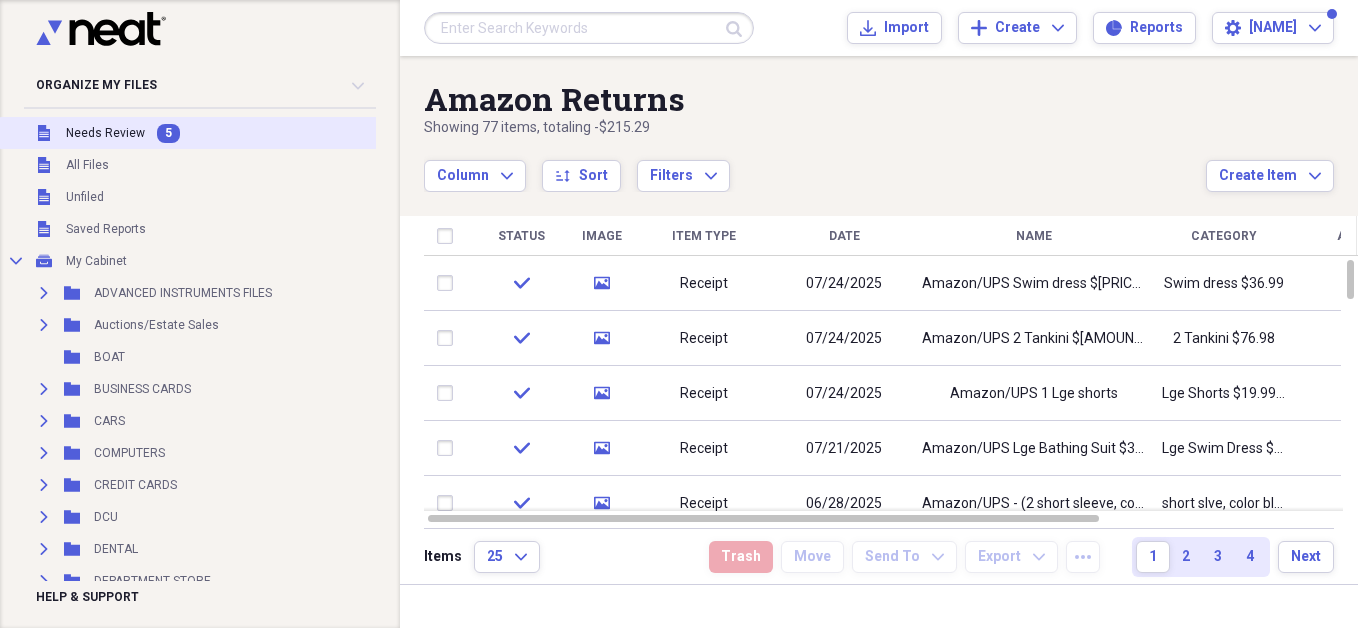 click on "Needs Review" at bounding box center [105, 133] 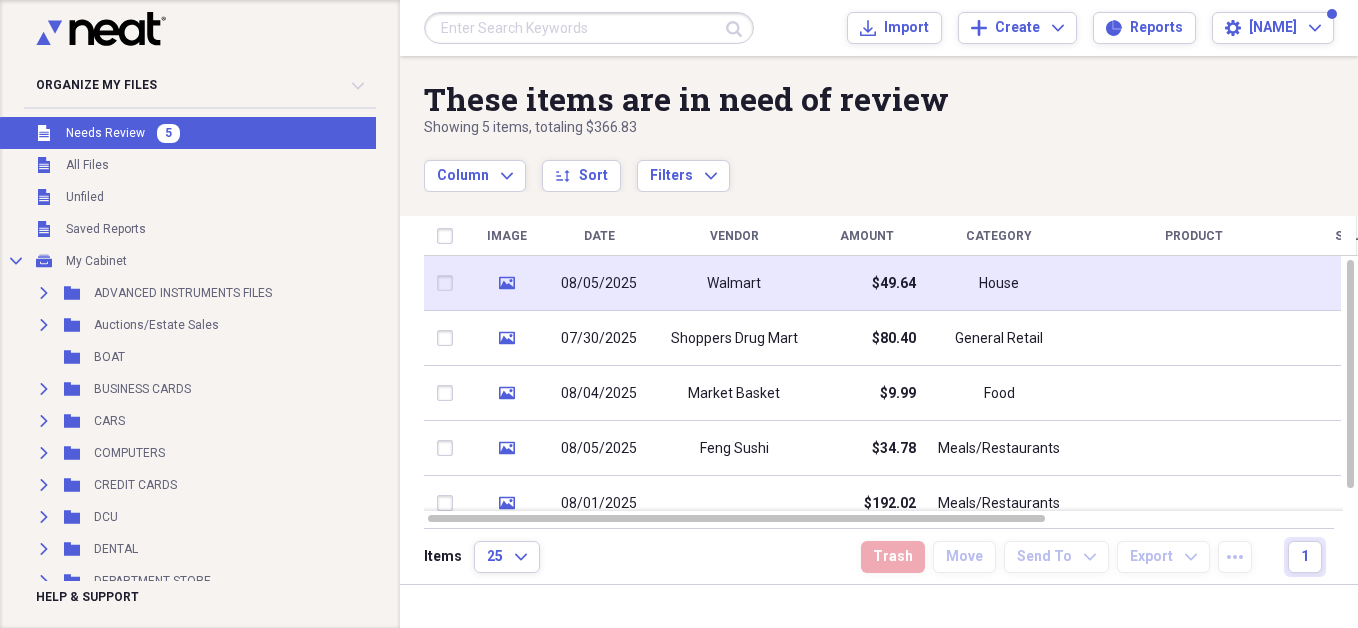 click on "Walmart" at bounding box center [734, 284] 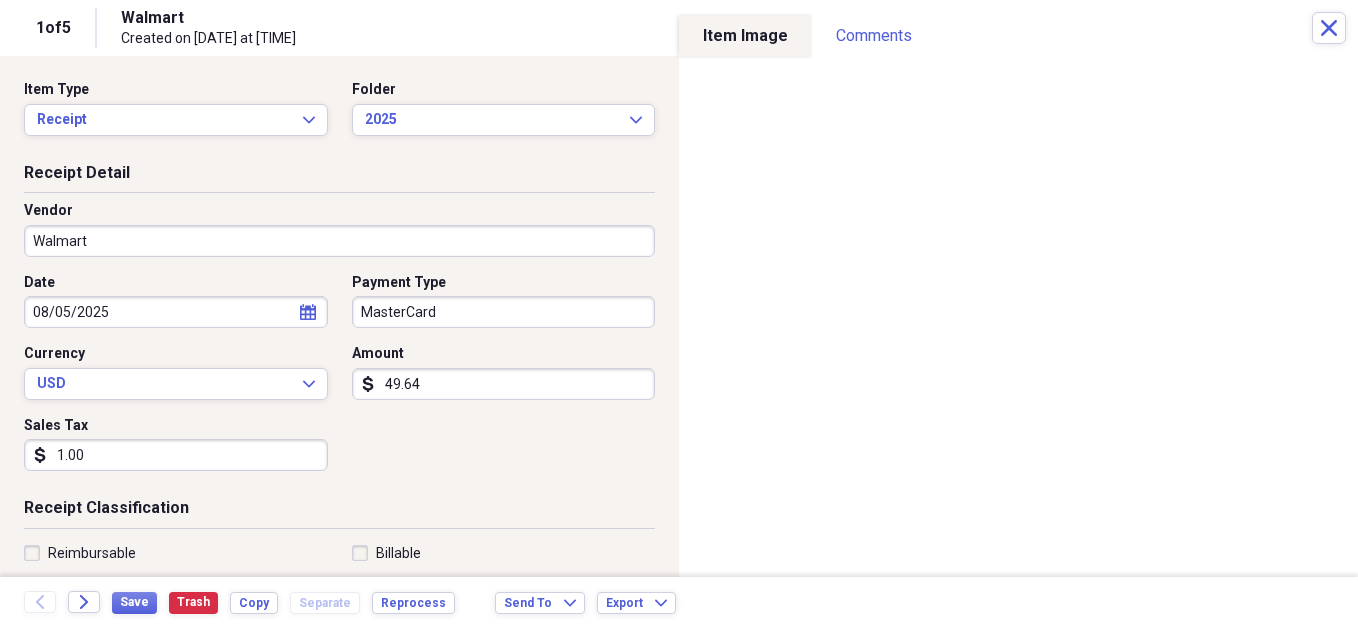 click on "Walmart" at bounding box center [339, 241] 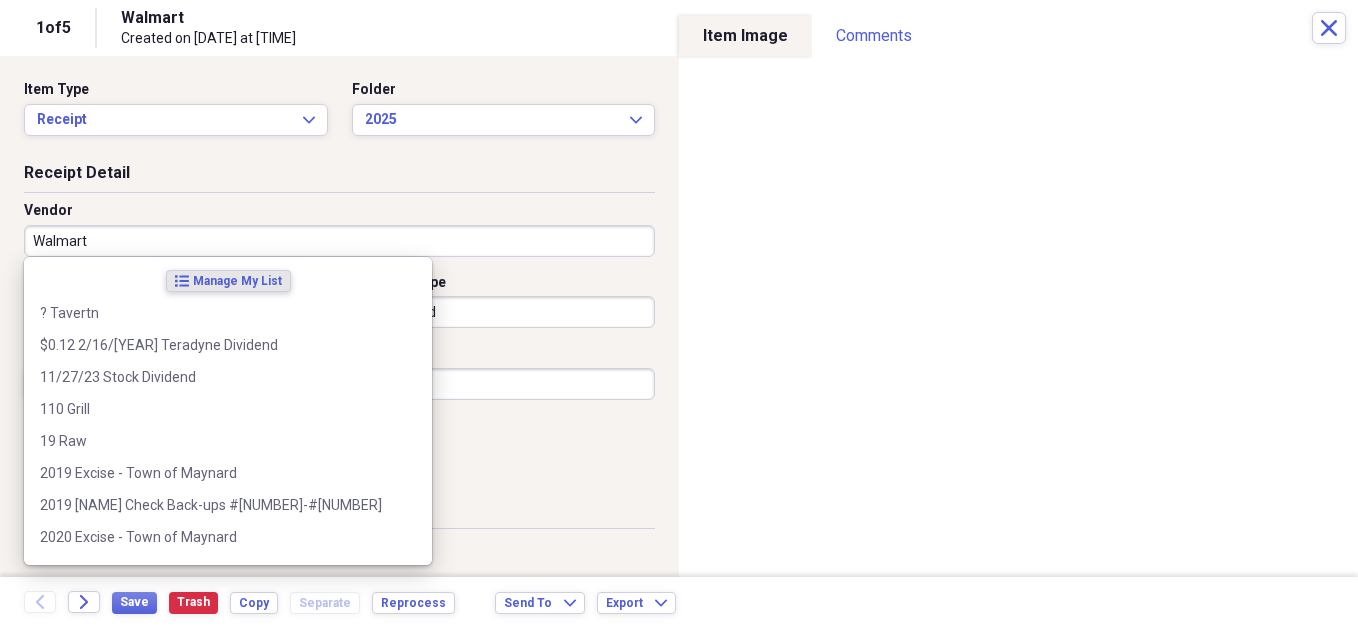 click on "Walmart" at bounding box center (339, 241) 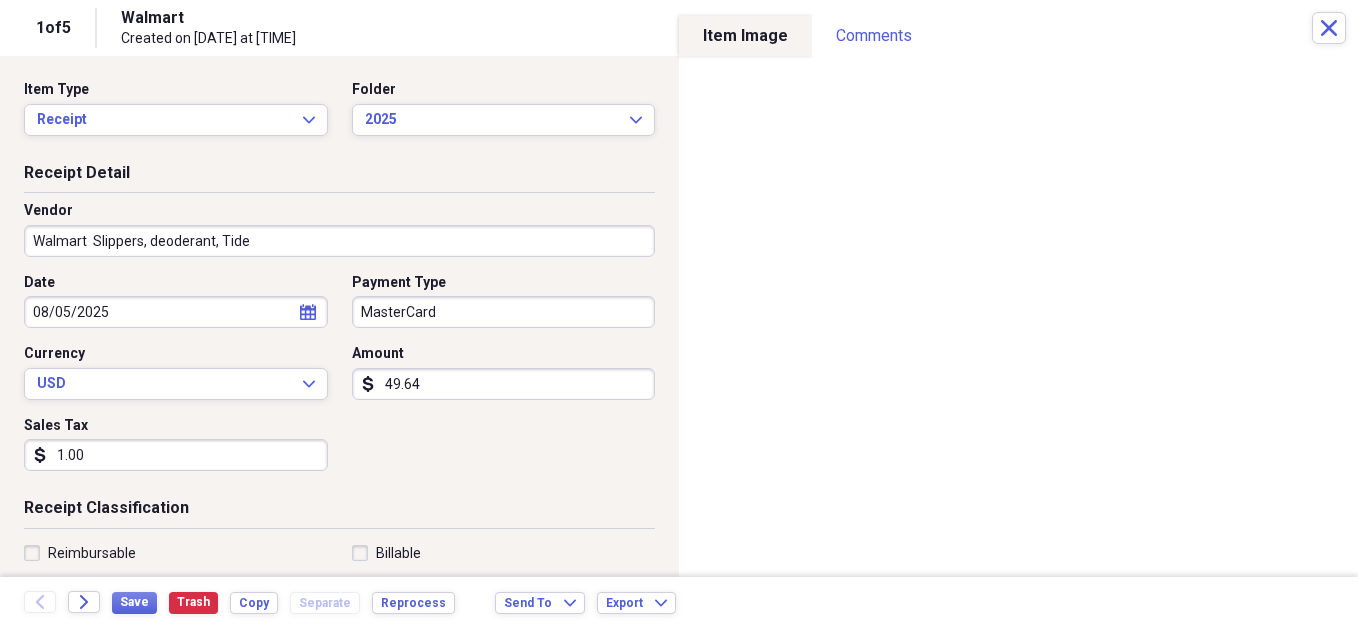 drag, startPoint x: 93, startPoint y: 238, endPoint x: 245, endPoint y: 238, distance: 152 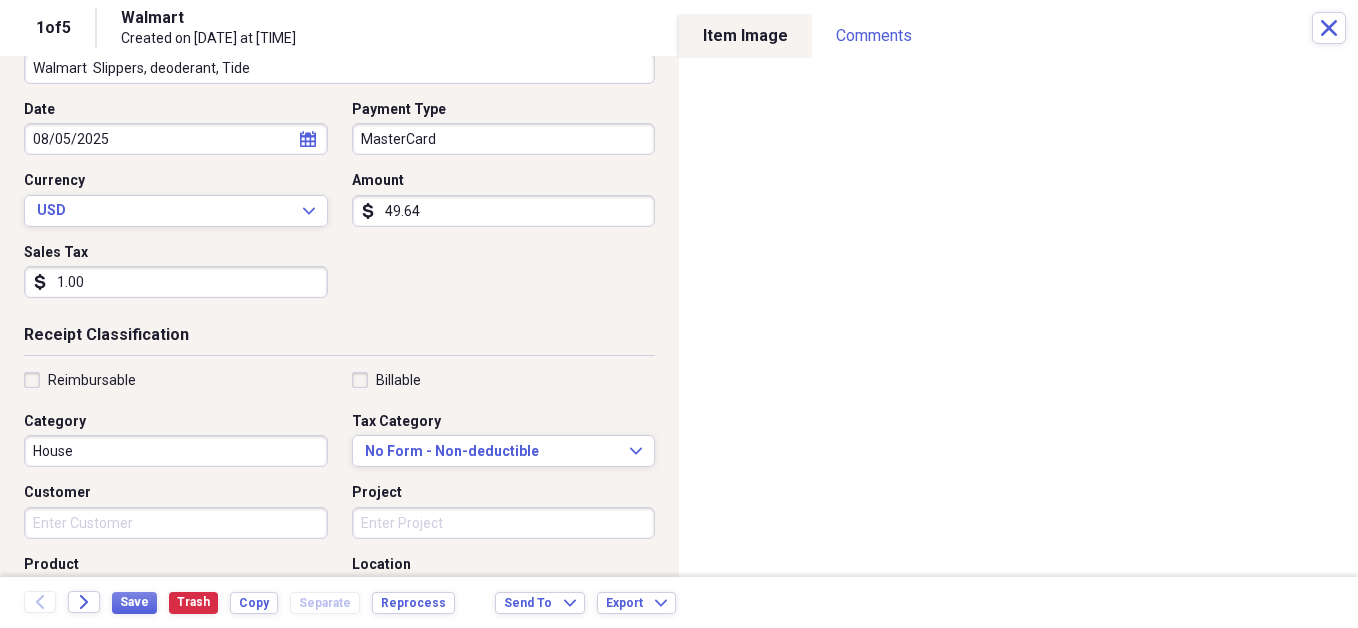 scroll, scrollTop: 183, scrollLeft: 0, axis: vertical 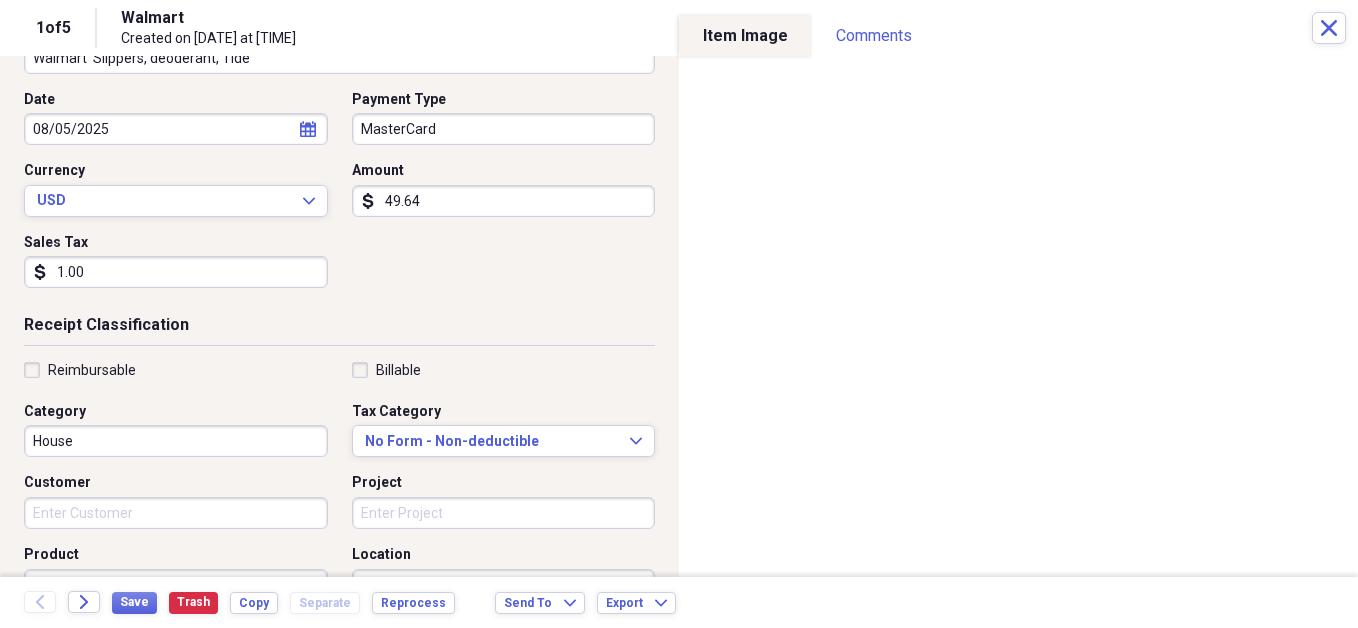 type on "Walmart  Slippers, deoderant, Tide" 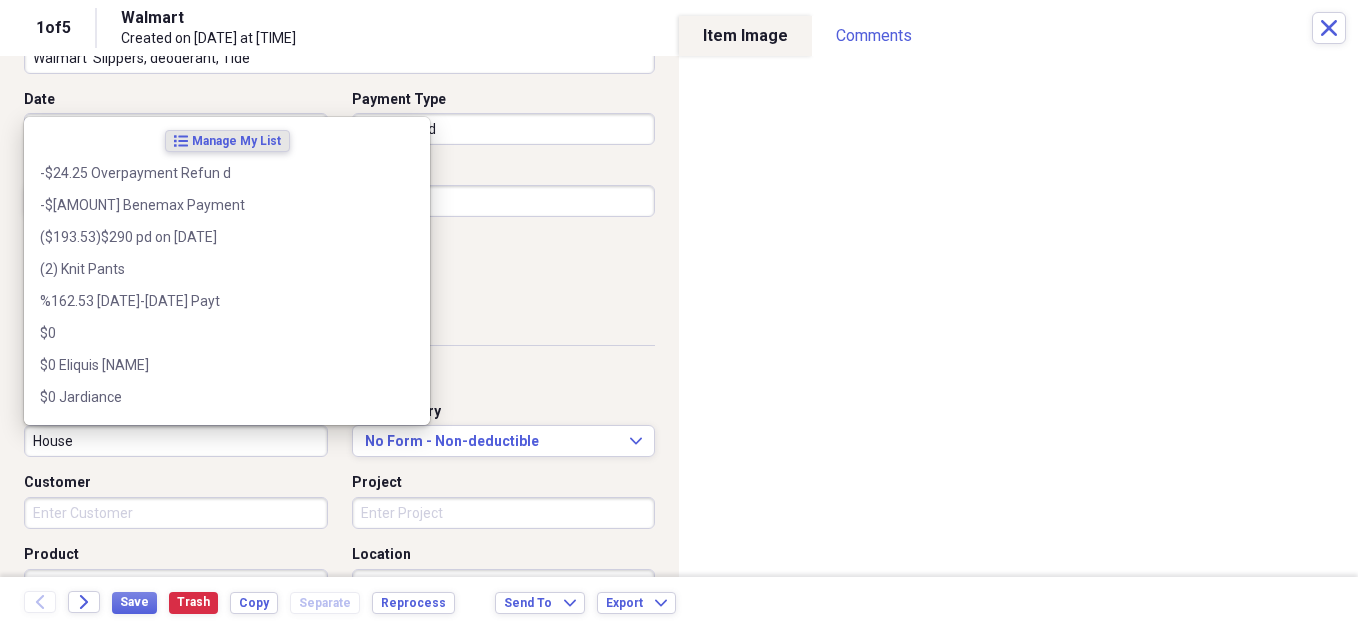 paste on "Slippers, deoderant, Tid" 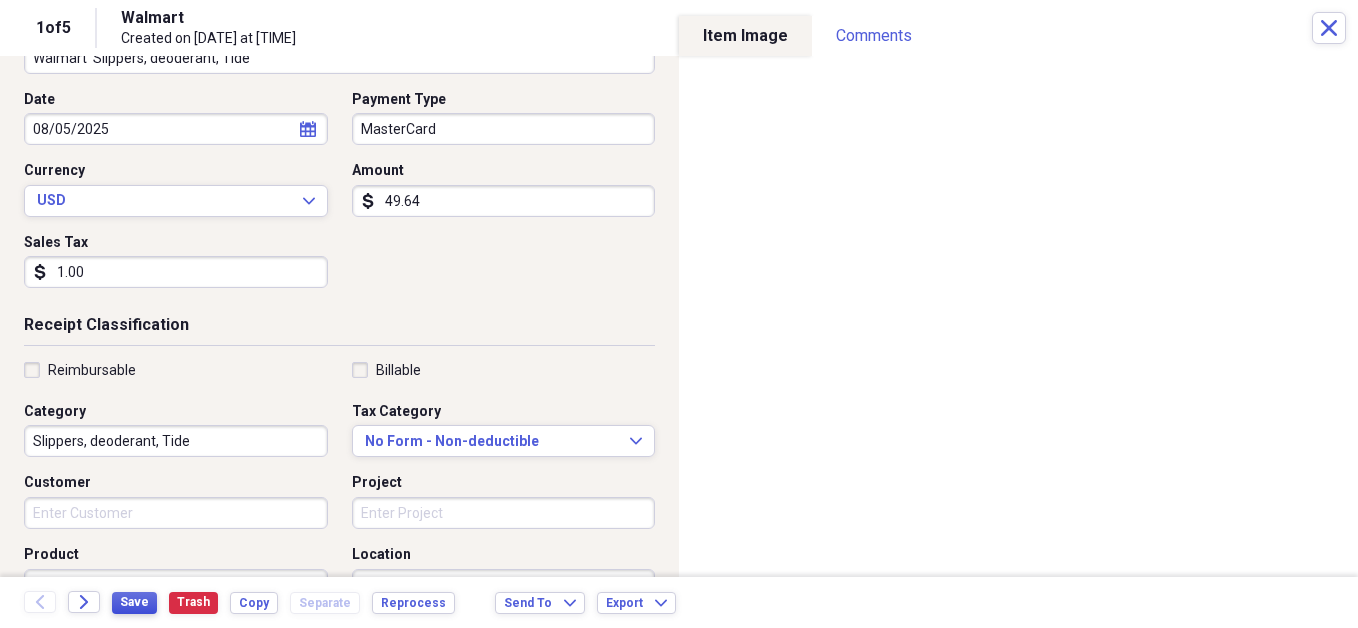type on "Slippers, deoderant, Tide" 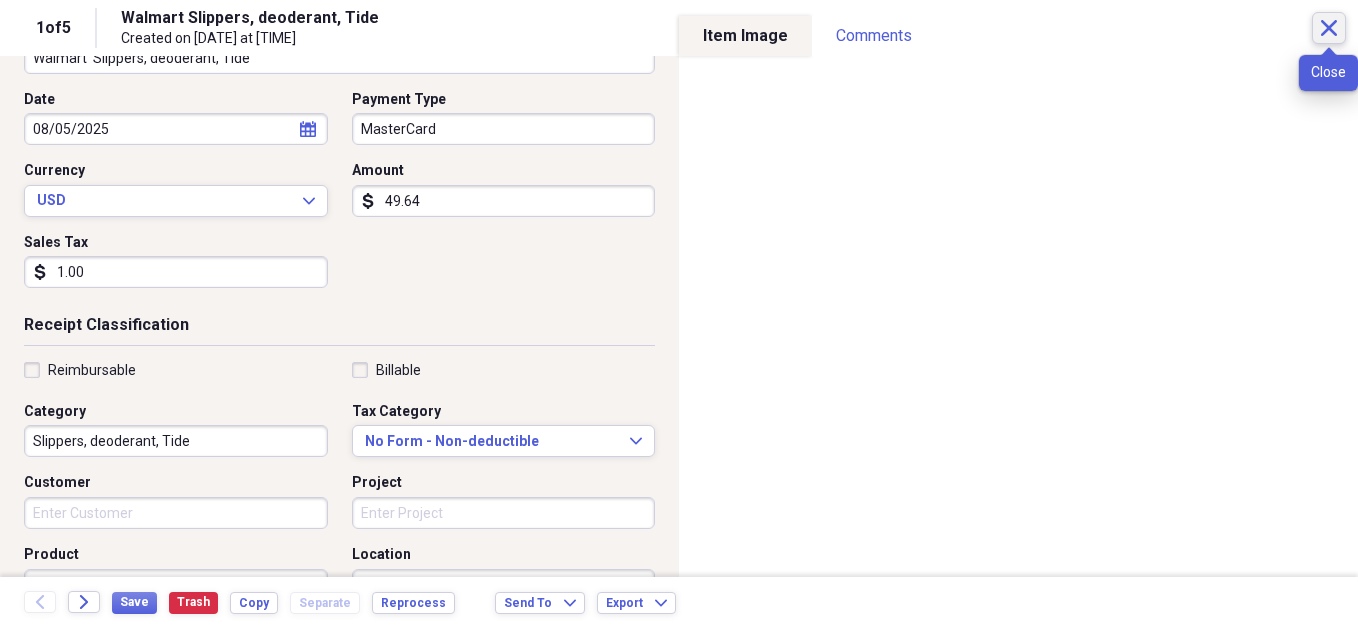 click on "Close" at bounding box center [1329, 28] 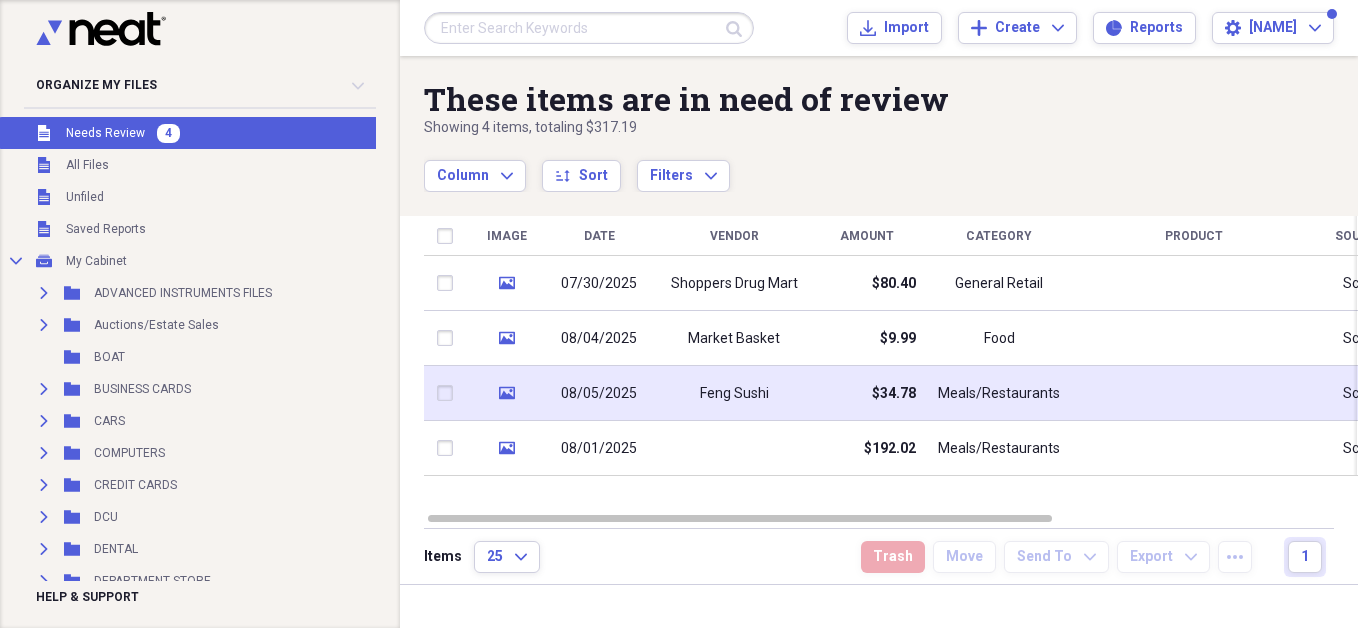 click on "08/05/2025" at bounding box center [599, 393] 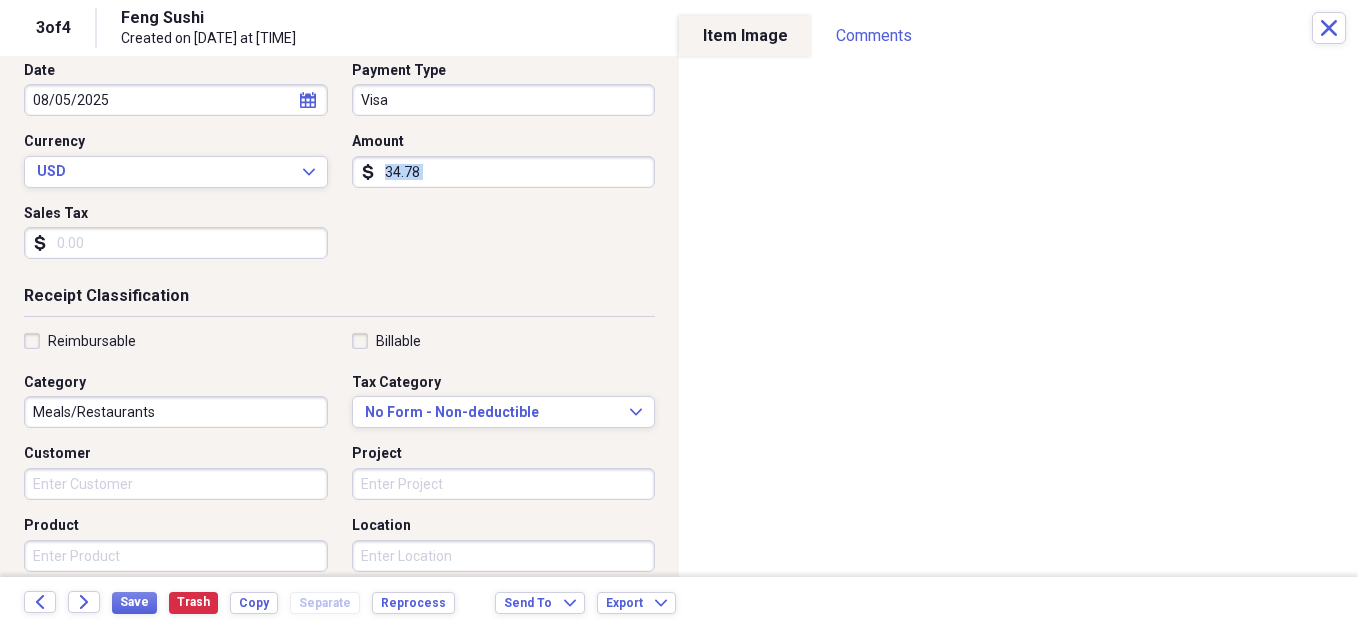 scroll, scrollTop: 271, scrollLeft: 0, axis: vertical 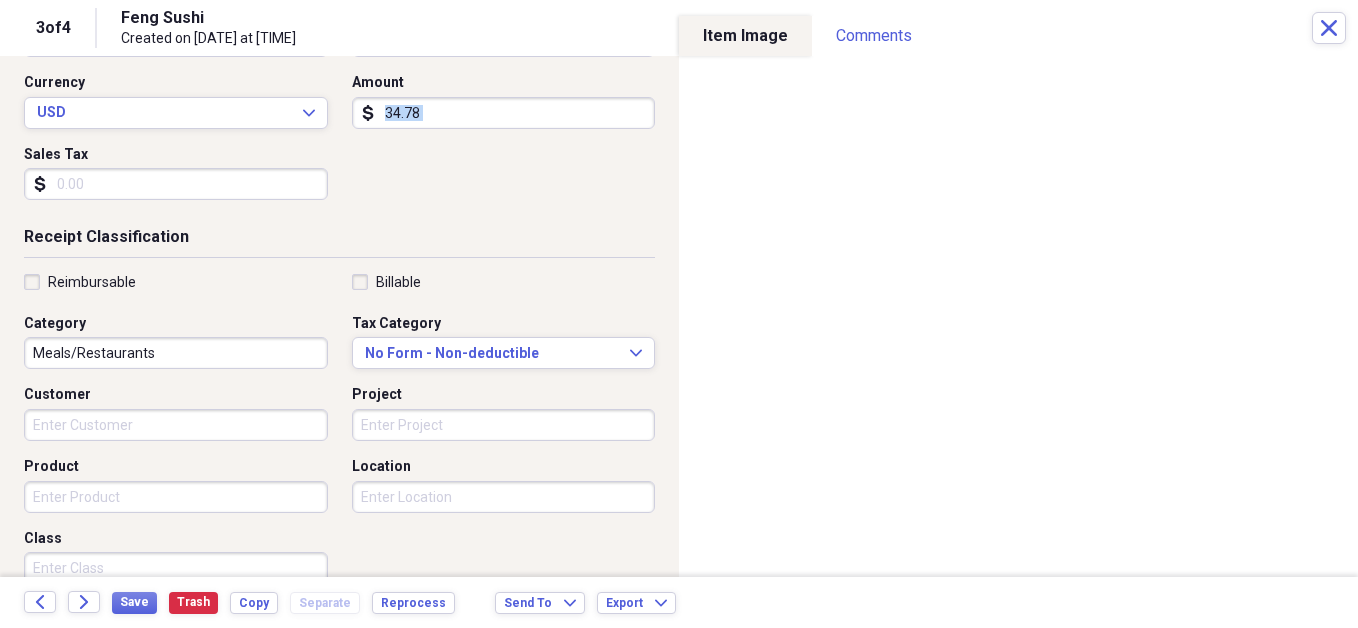 click on "Meals/Restaurants" at bounding box center [176, 353] 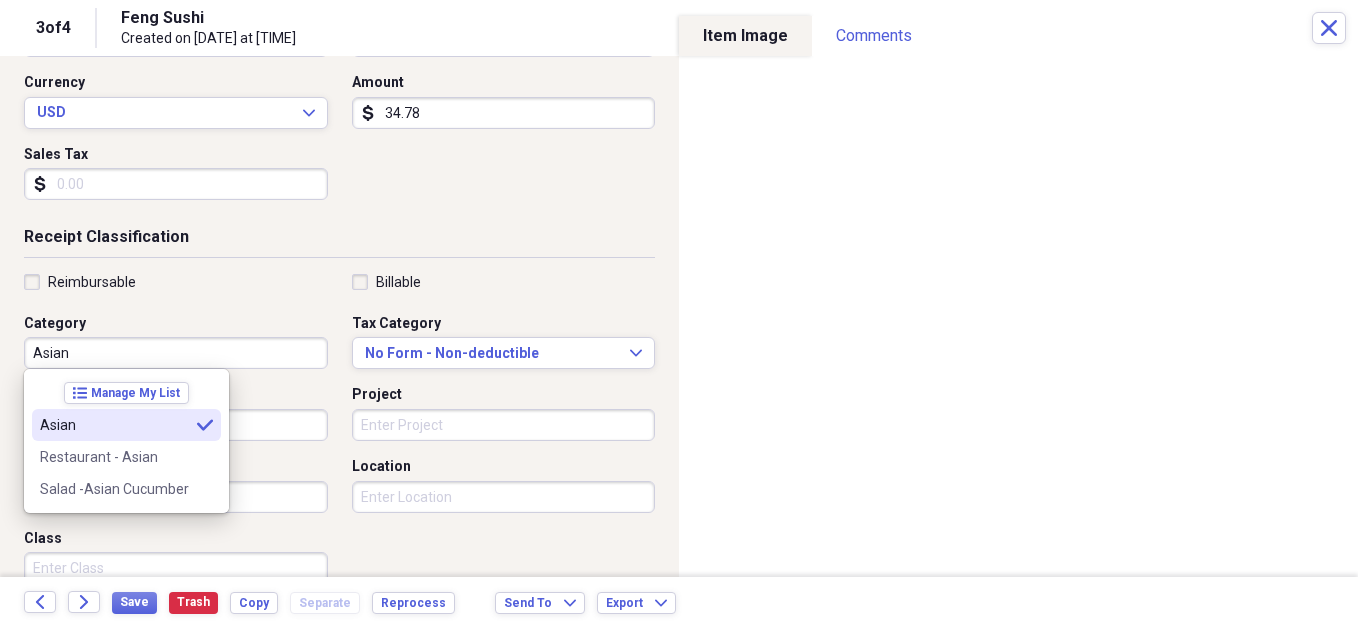 type on "Asian" 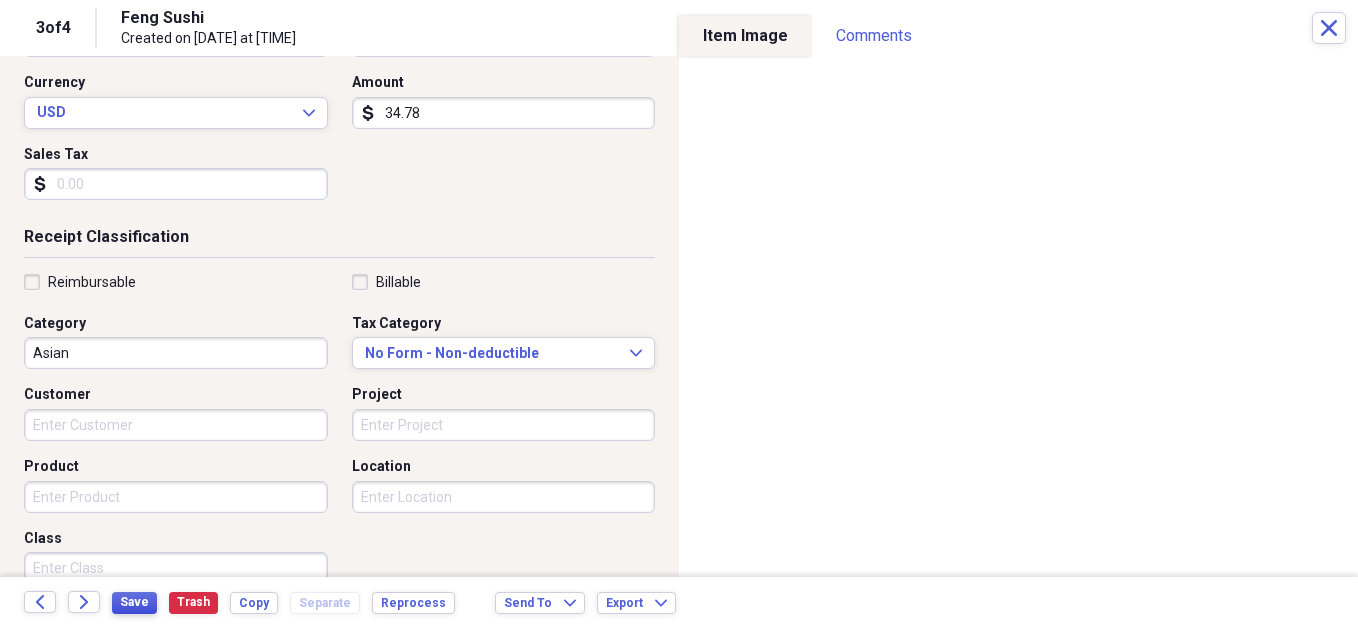 click on "Save" at bounding box center (134, 602) 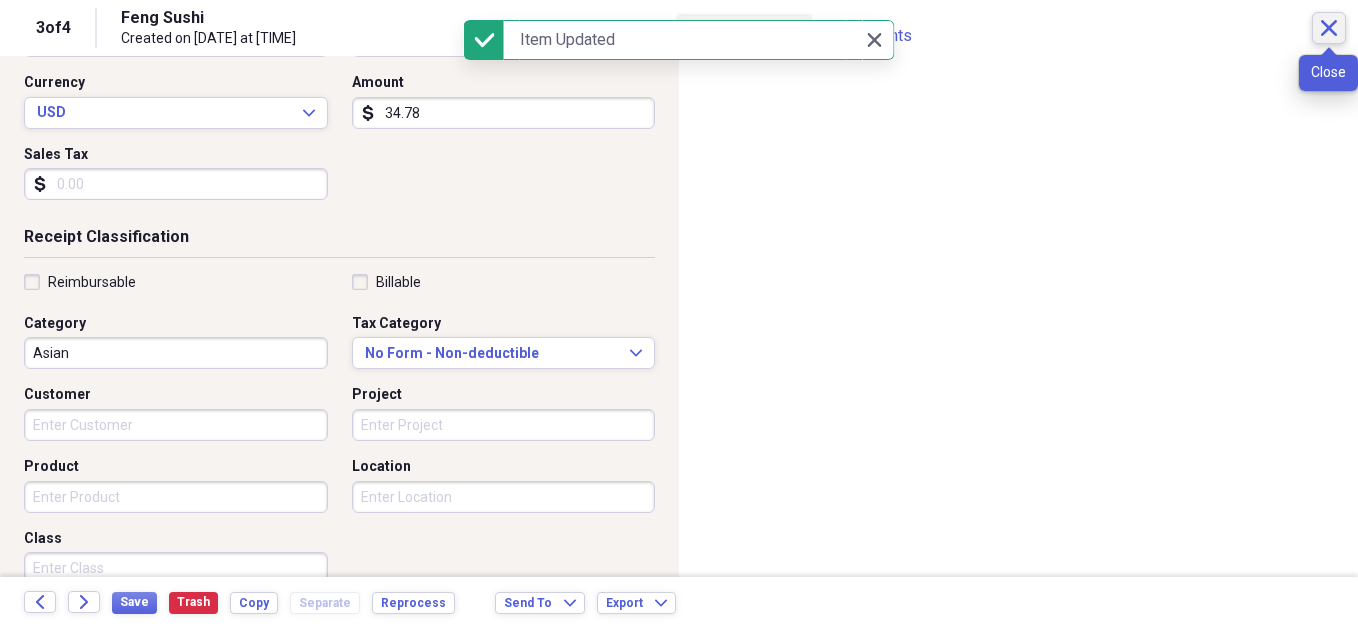 click 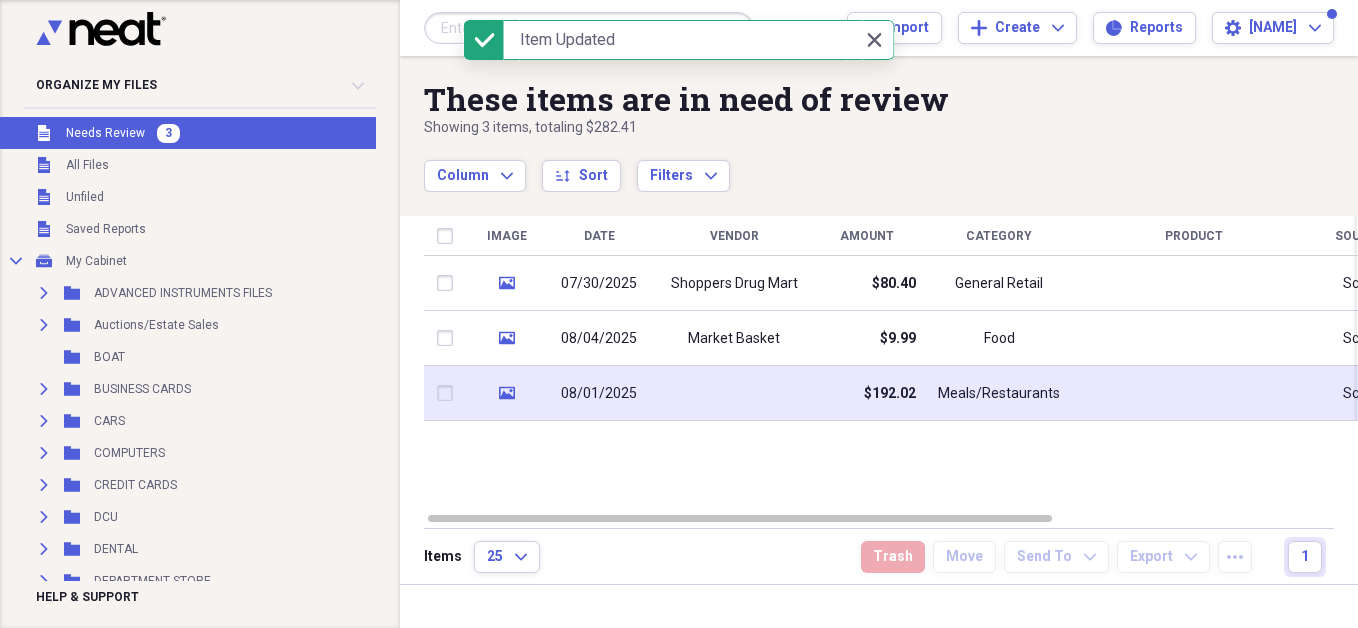click on "Meals/Restaurants" at bounding box center (999, 394) 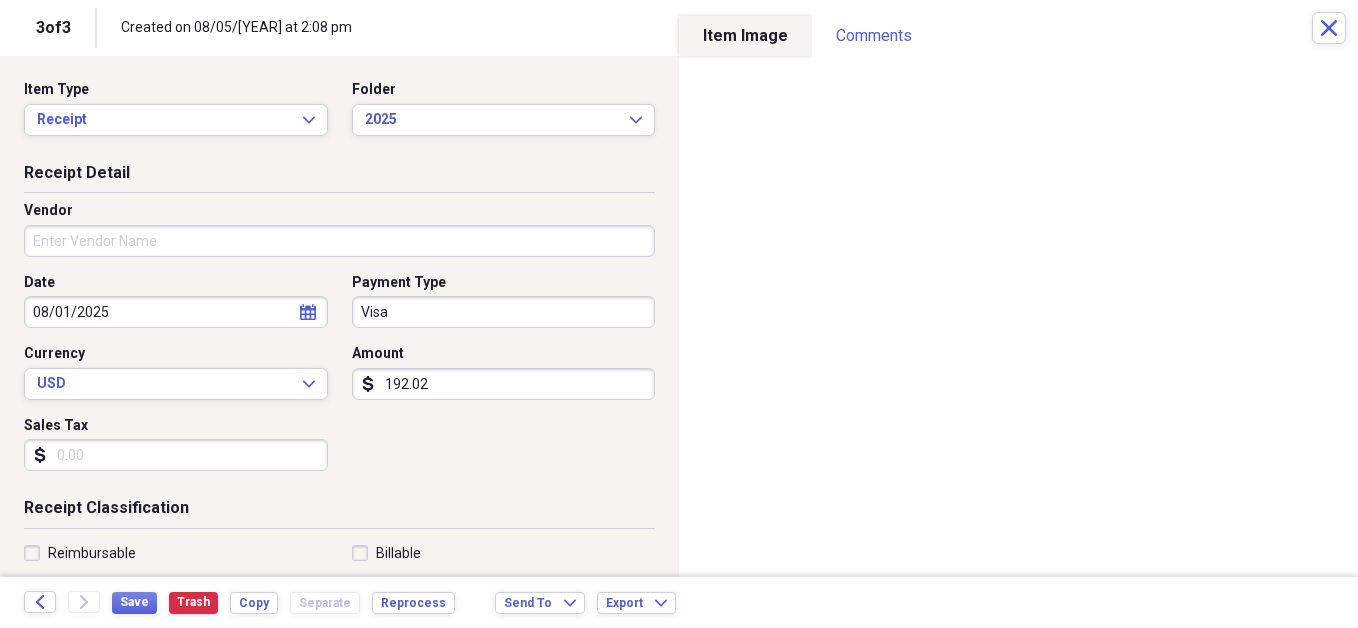 click on "Vendor" at bounding box center (339, 241) 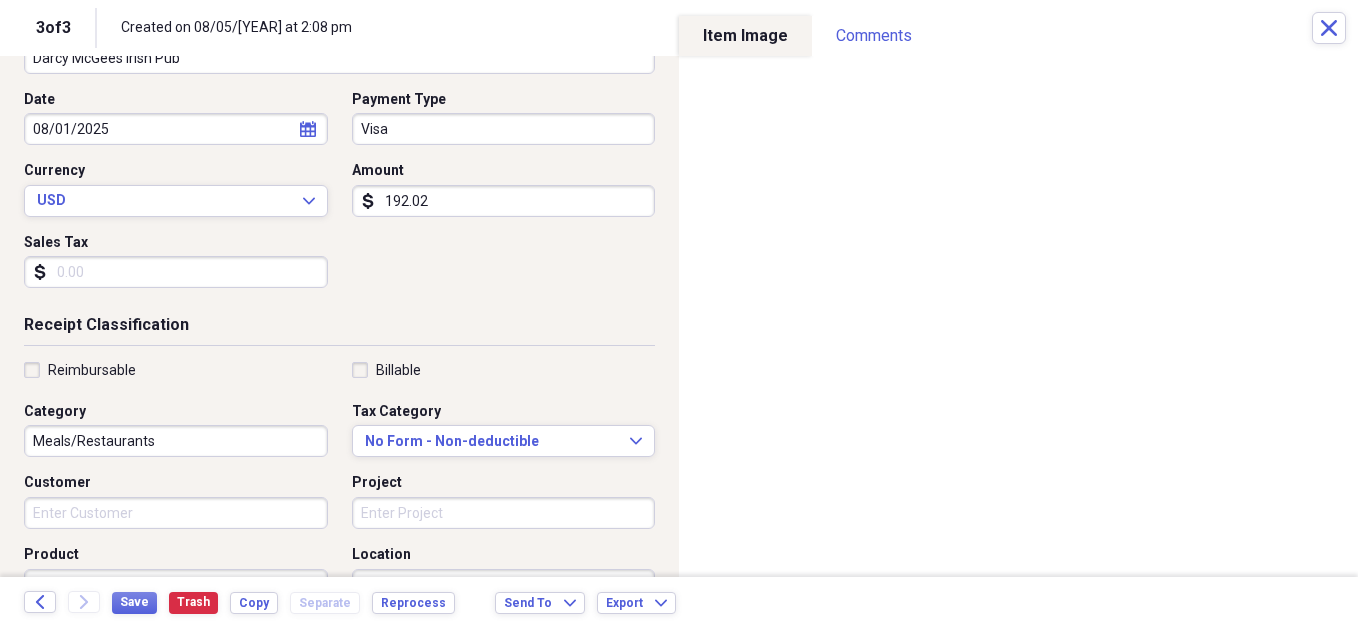 scroll, scrollTop: 189, scrollLeft: 0, axis: vertical 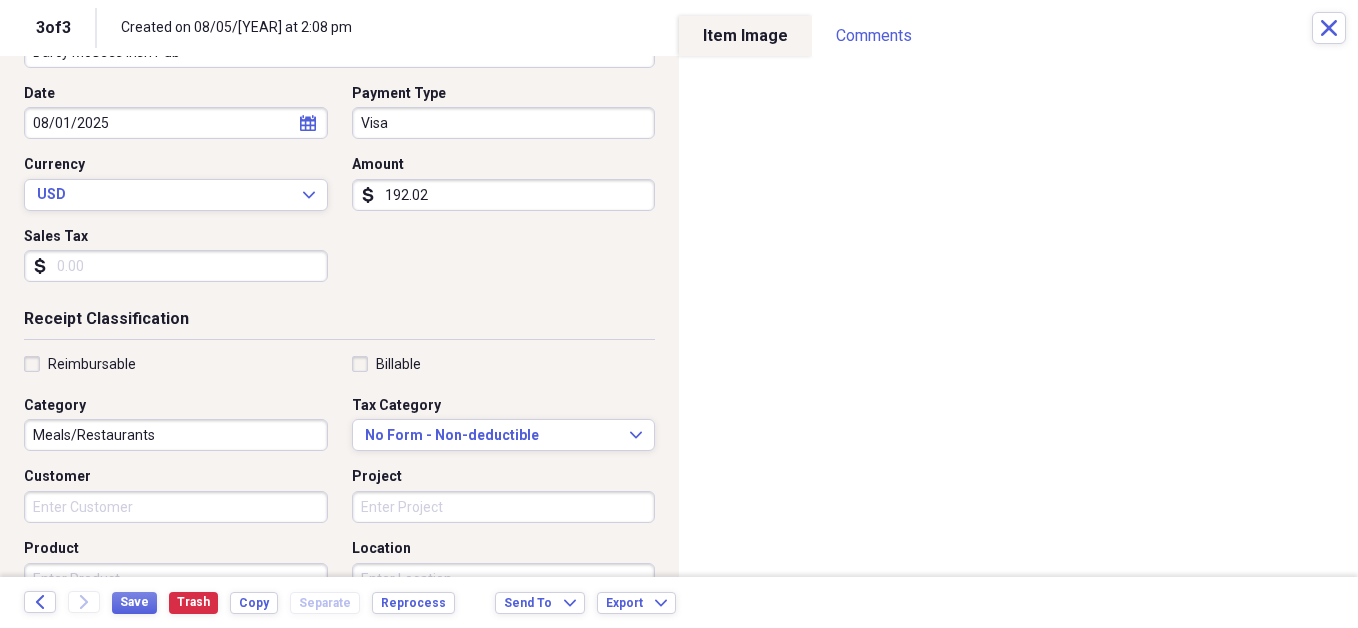 type on "Darcy McGees Irish Pub" 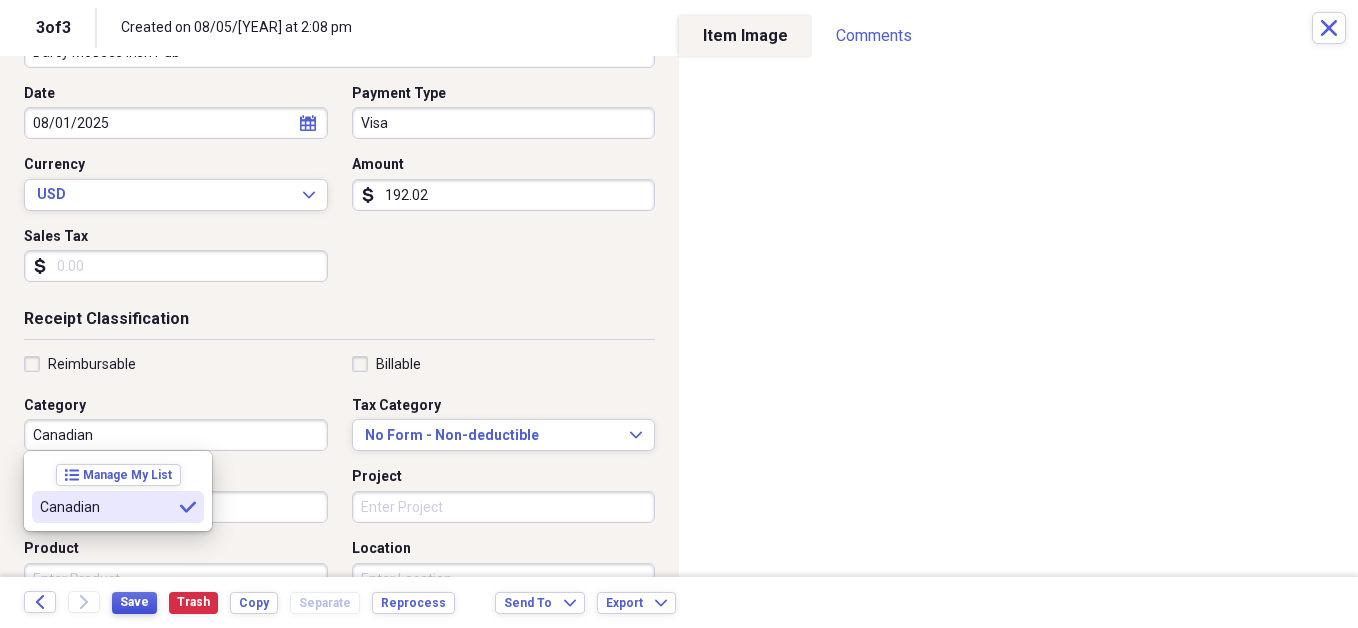 type on "Canadian" 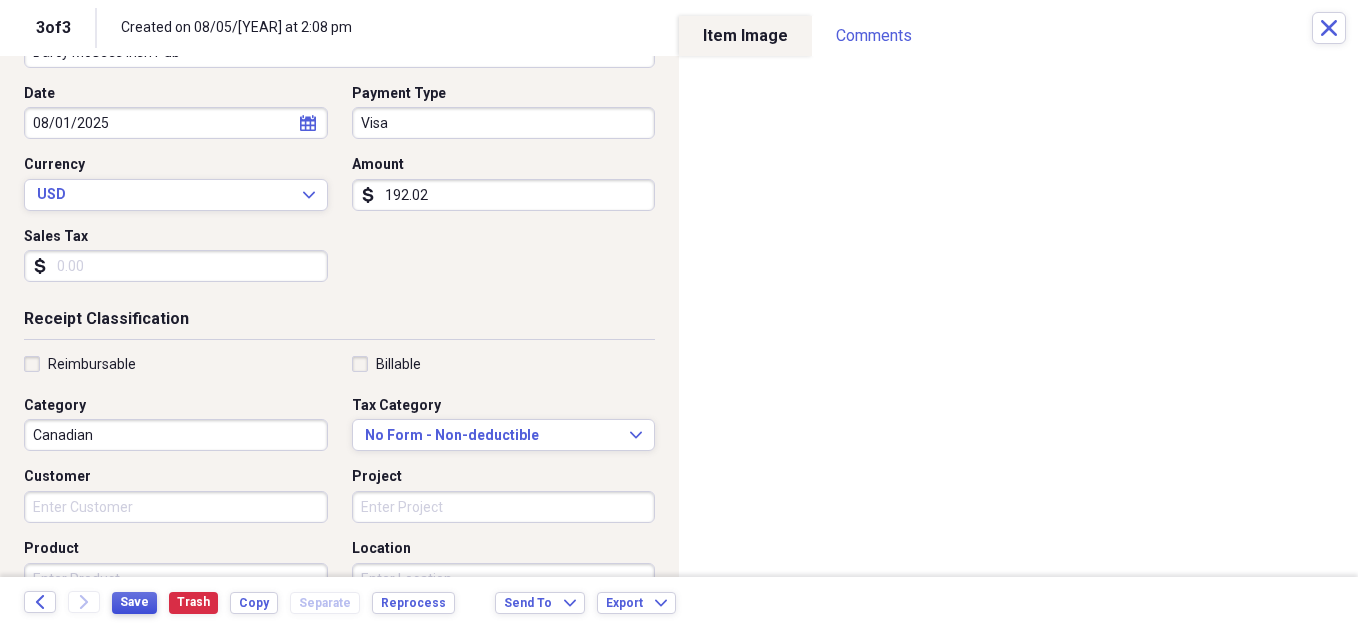 click on "Save" at bounding box center [134, 602] 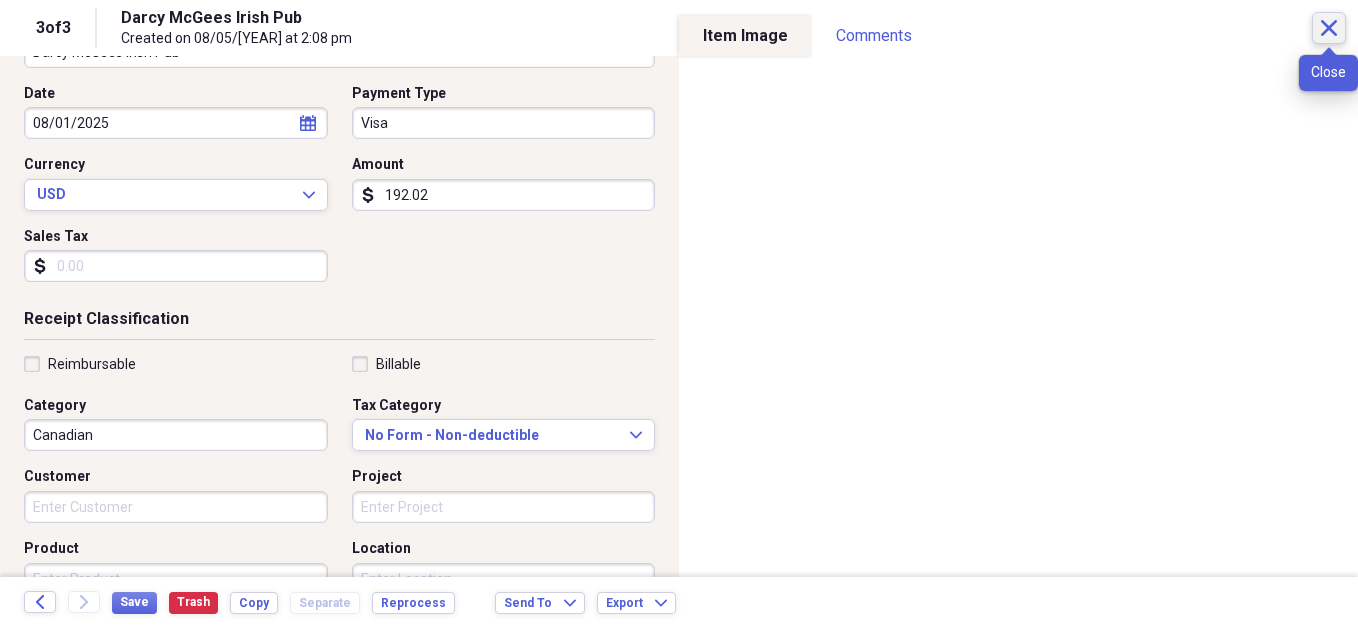 click on "Close" at bounding box center (1329, 28) 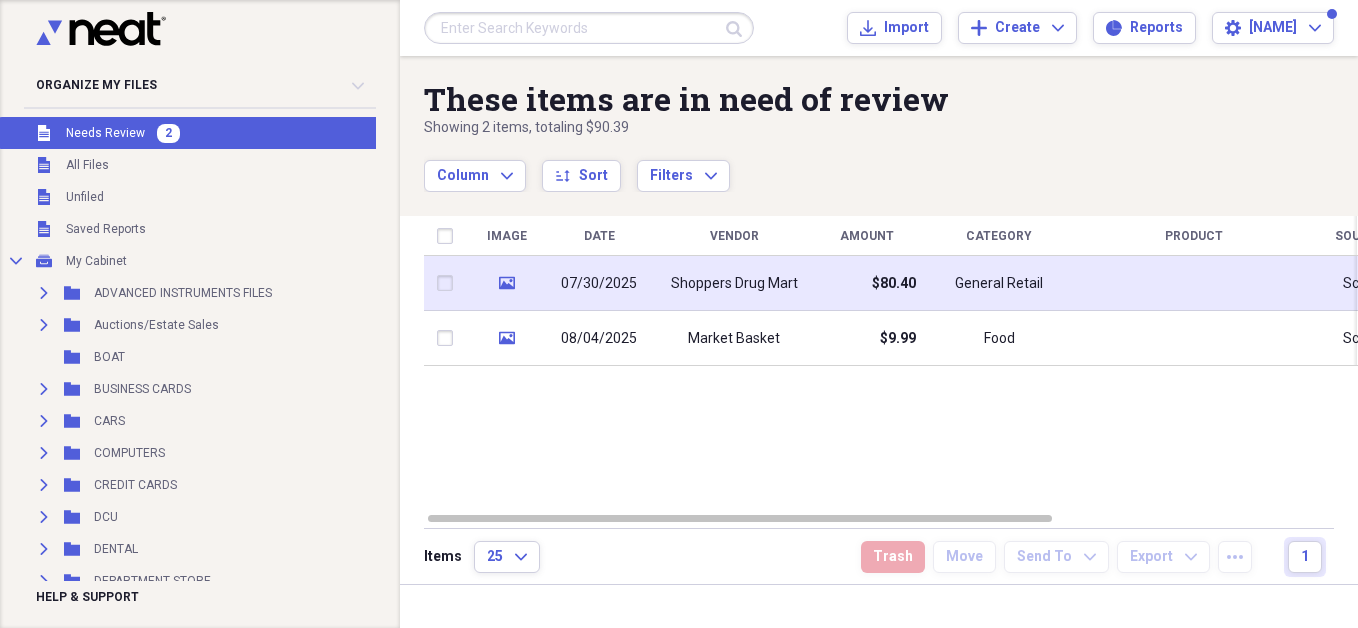 click on "07/30/2025" at bounding box center [599, 284] 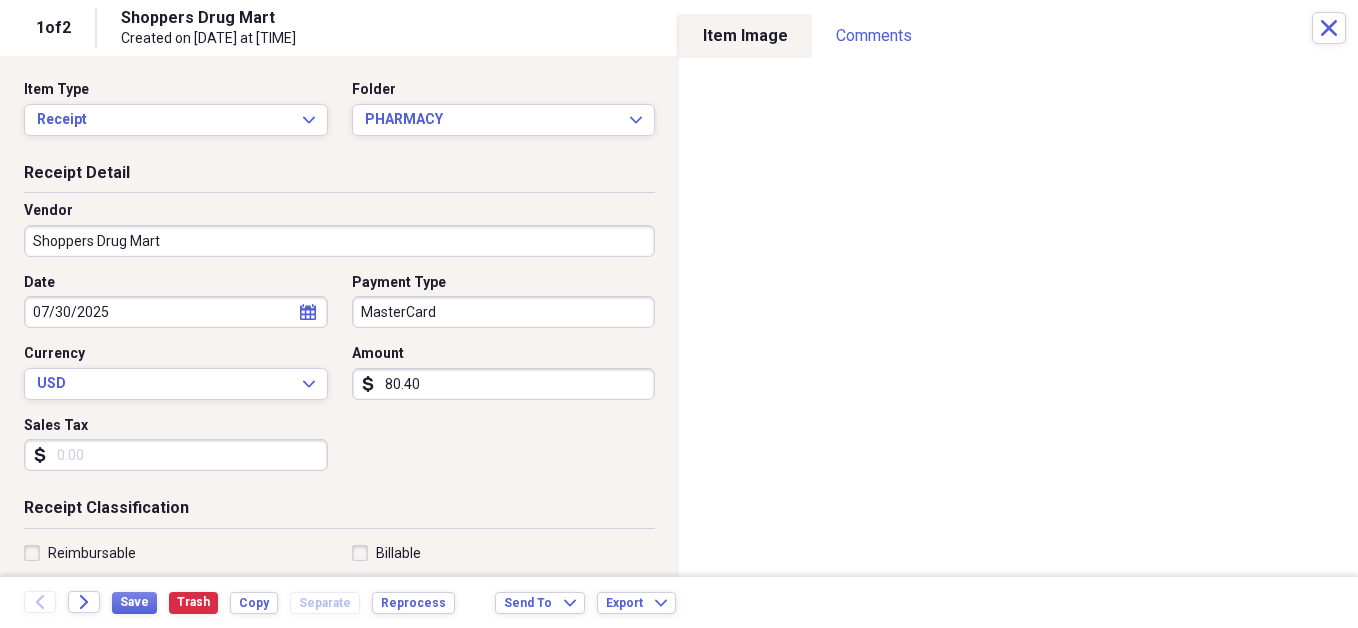 click on "Payment Type" at bounding box center (504, 283) 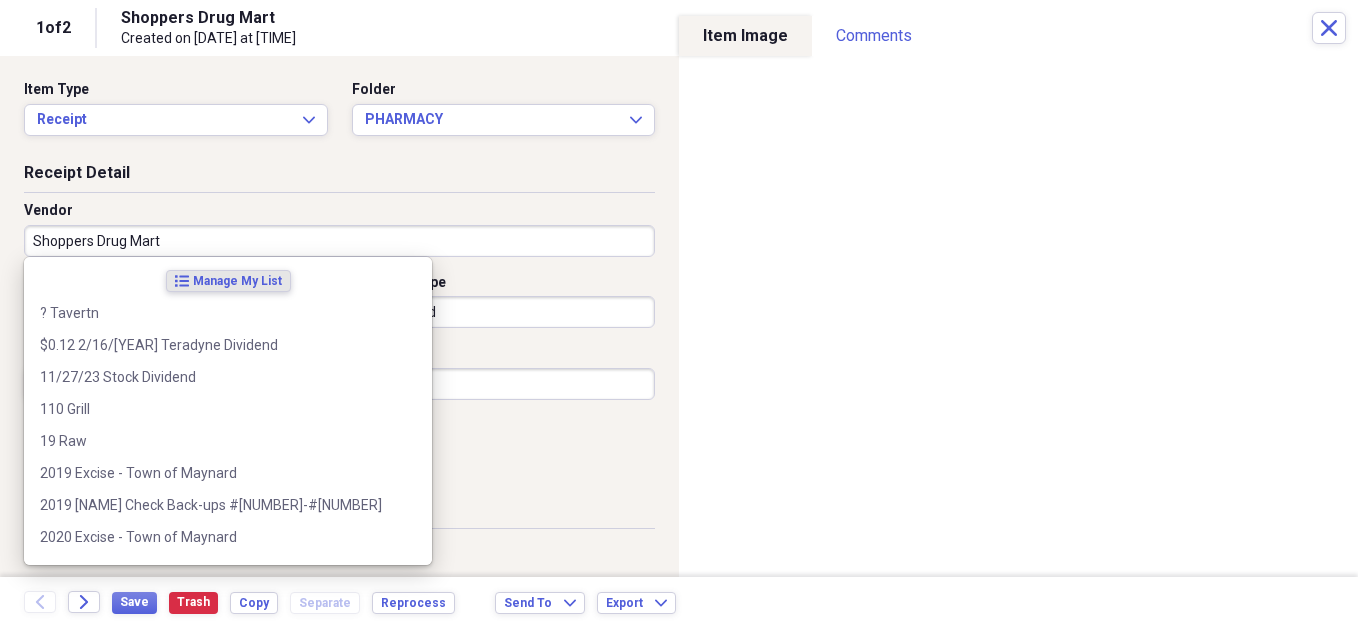 click on "Shoppers Drug Mart" at bounding box center [339, 241] 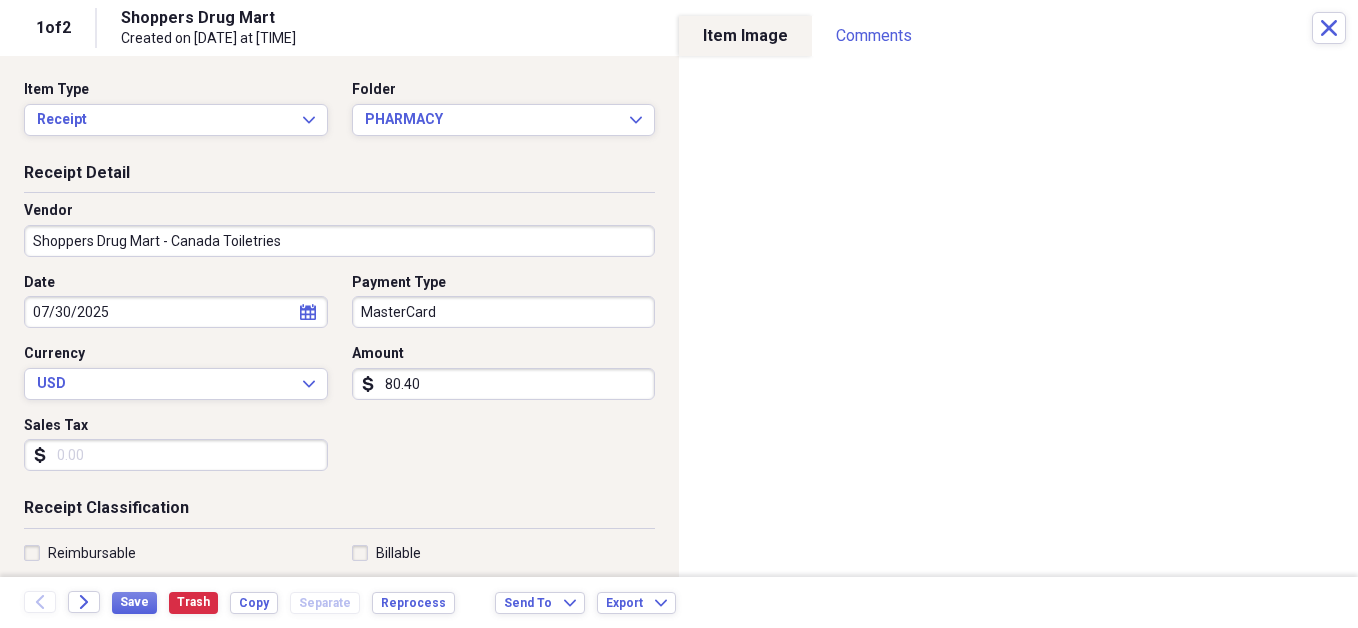 drag, startPoint x: 169, startPoint y: 238, endPoint x: 280, endPoint y: 235, distance: 111.040535 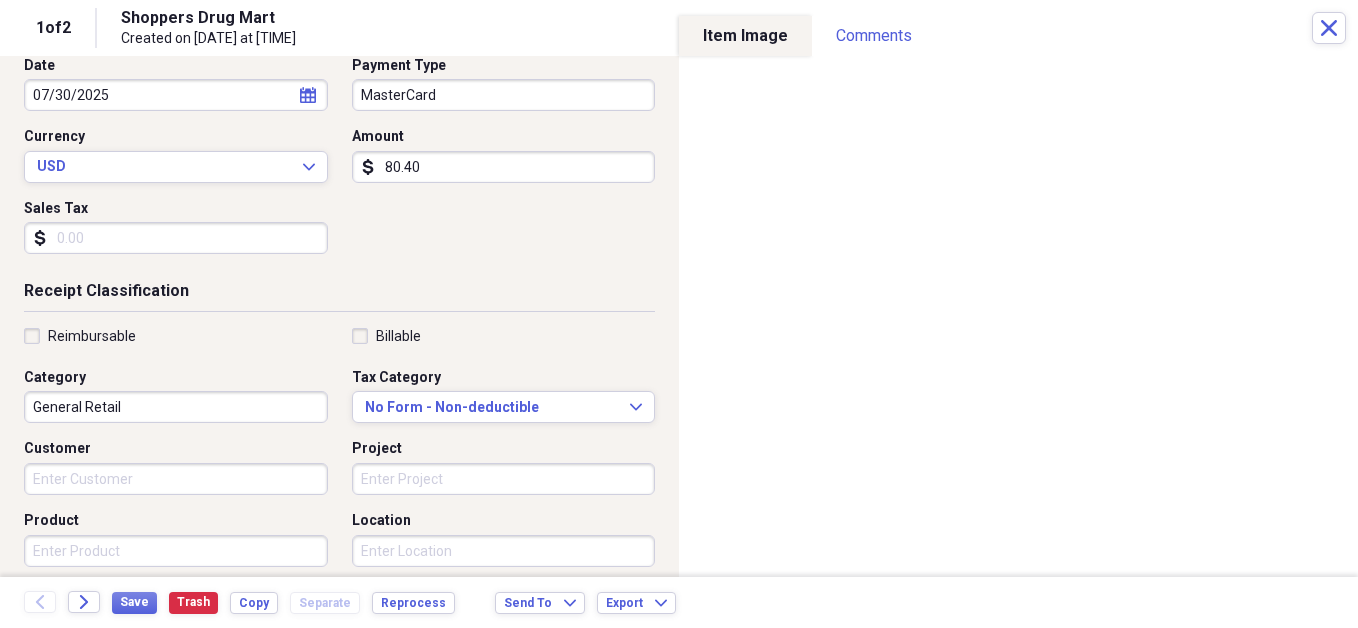 scroll, scrollTop: 225, scrollLeft: 0, axis: vertical 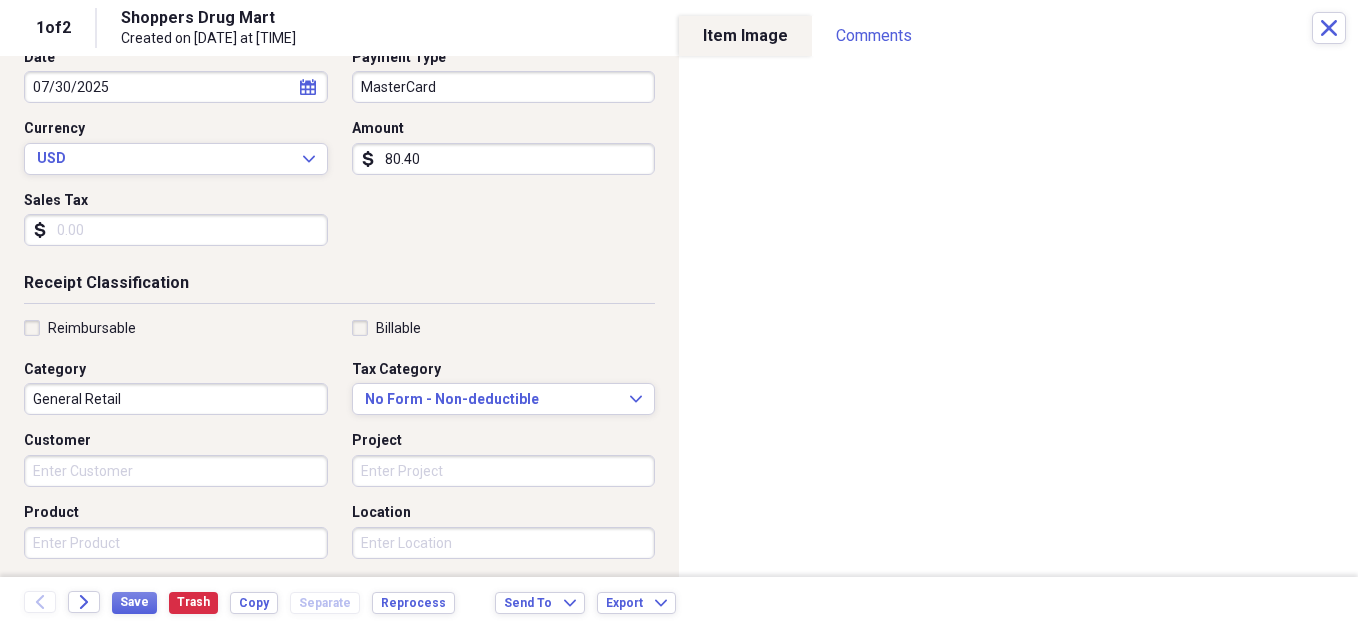type on "Shoppers Drug Mart - Canada Toiletries" 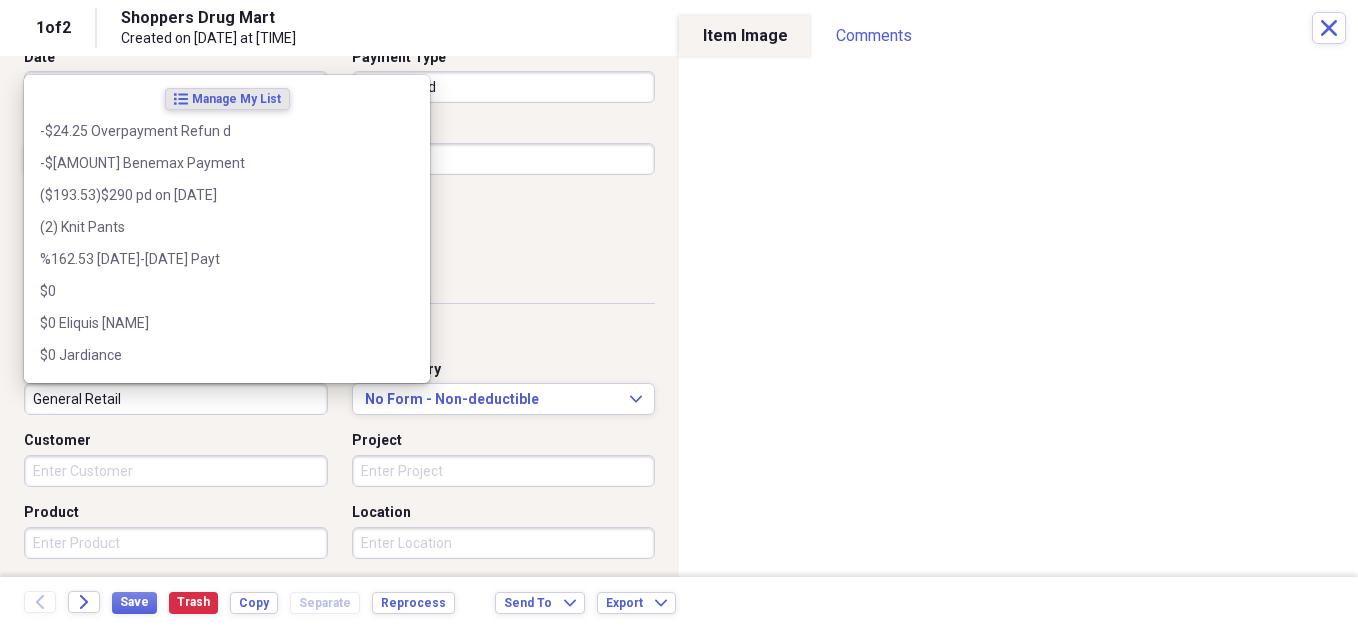 paste on "Canada Toiletries" 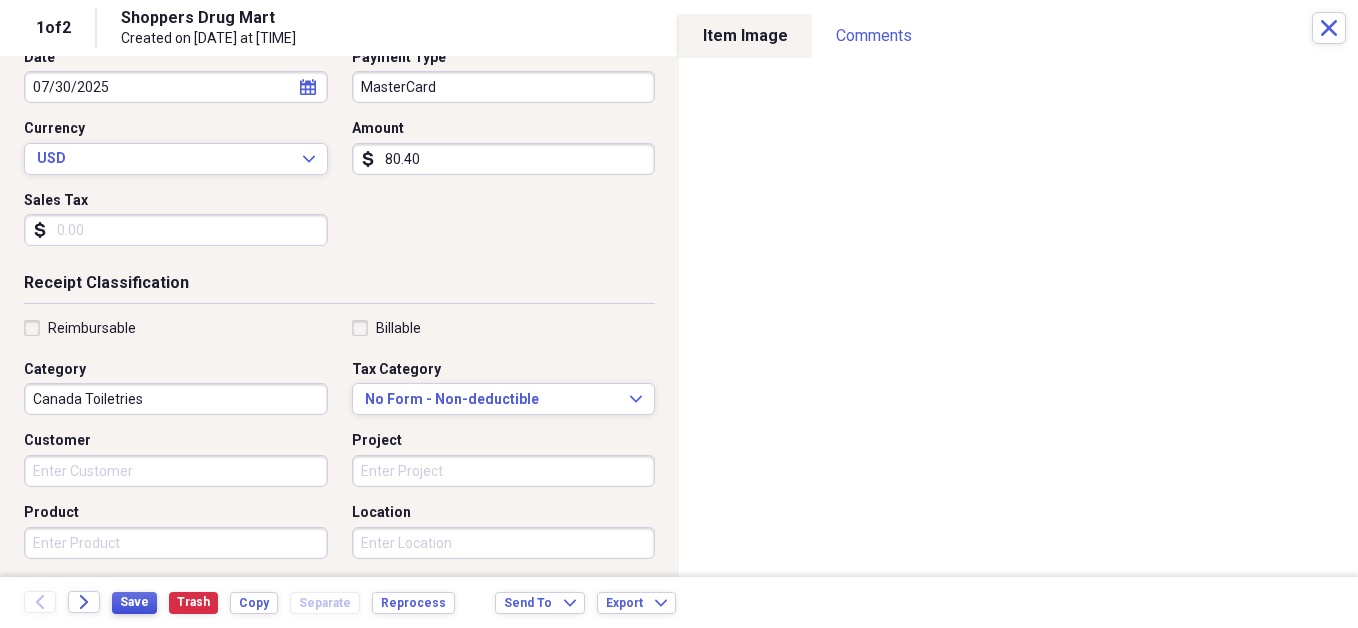 type on "Canada Toiletries" 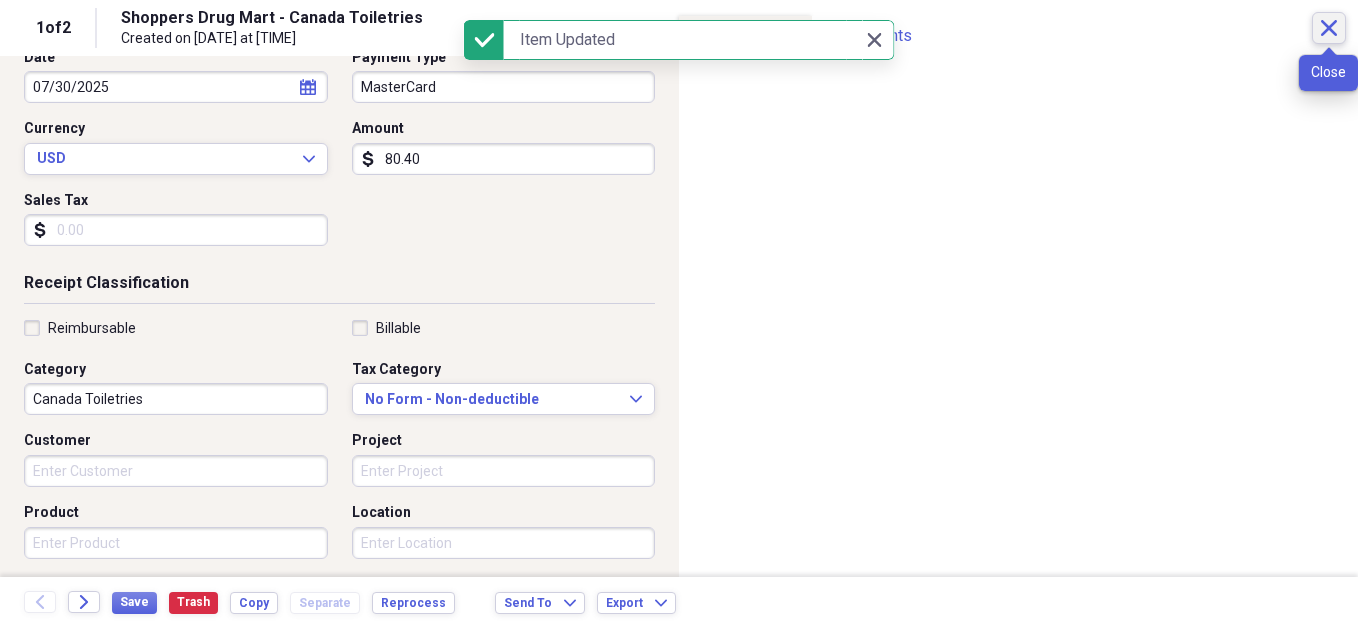 click on "Close" at bounding box center (1329, 28) 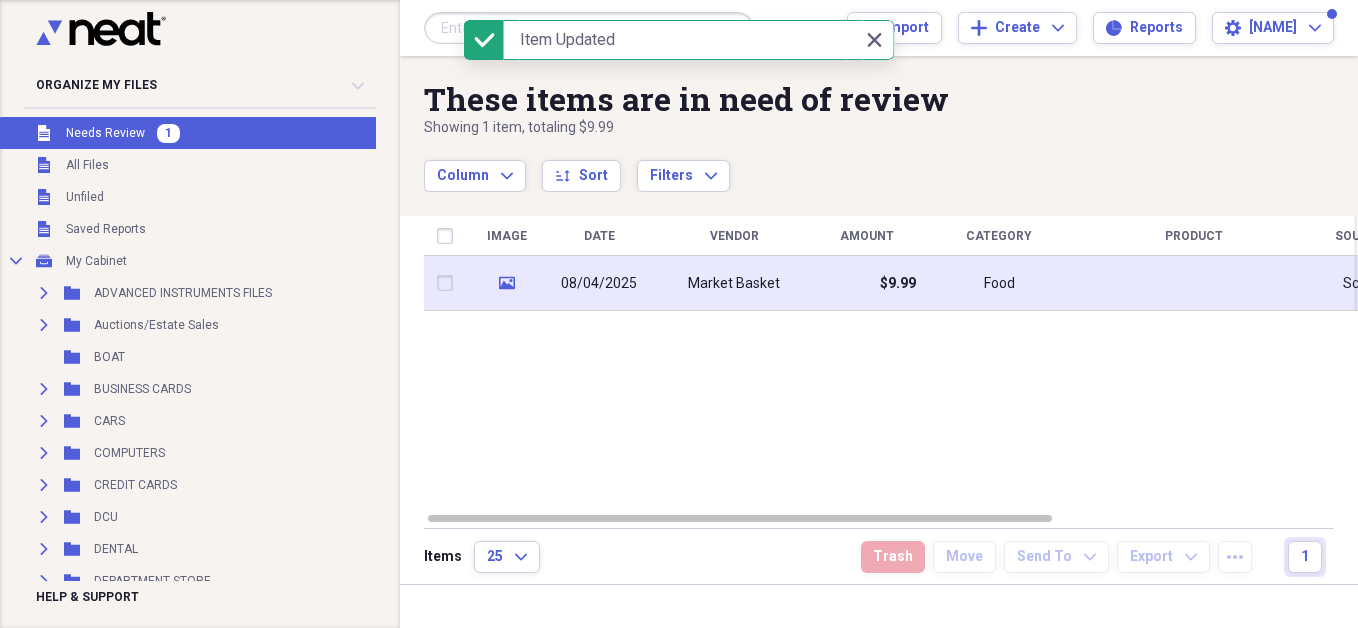 click on "Market Basket" at bounding box center [734, 283] 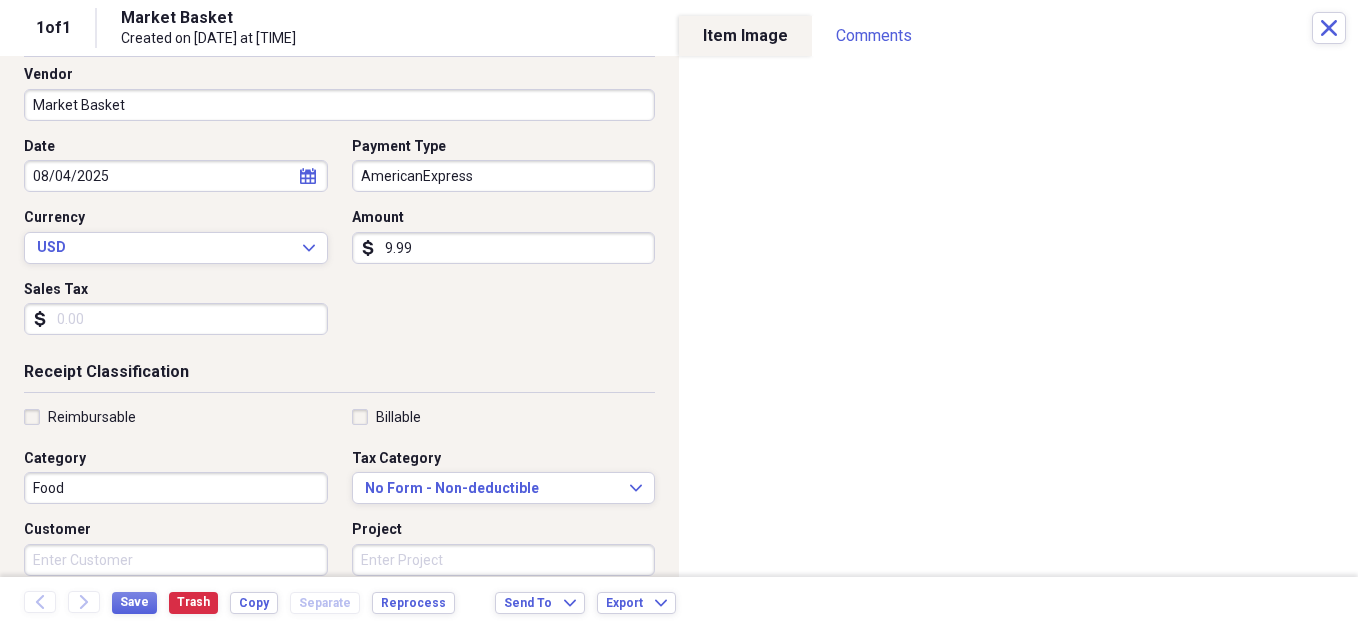 scroll, scrollTop: 164, scrollLeft: 0, axis: vertical 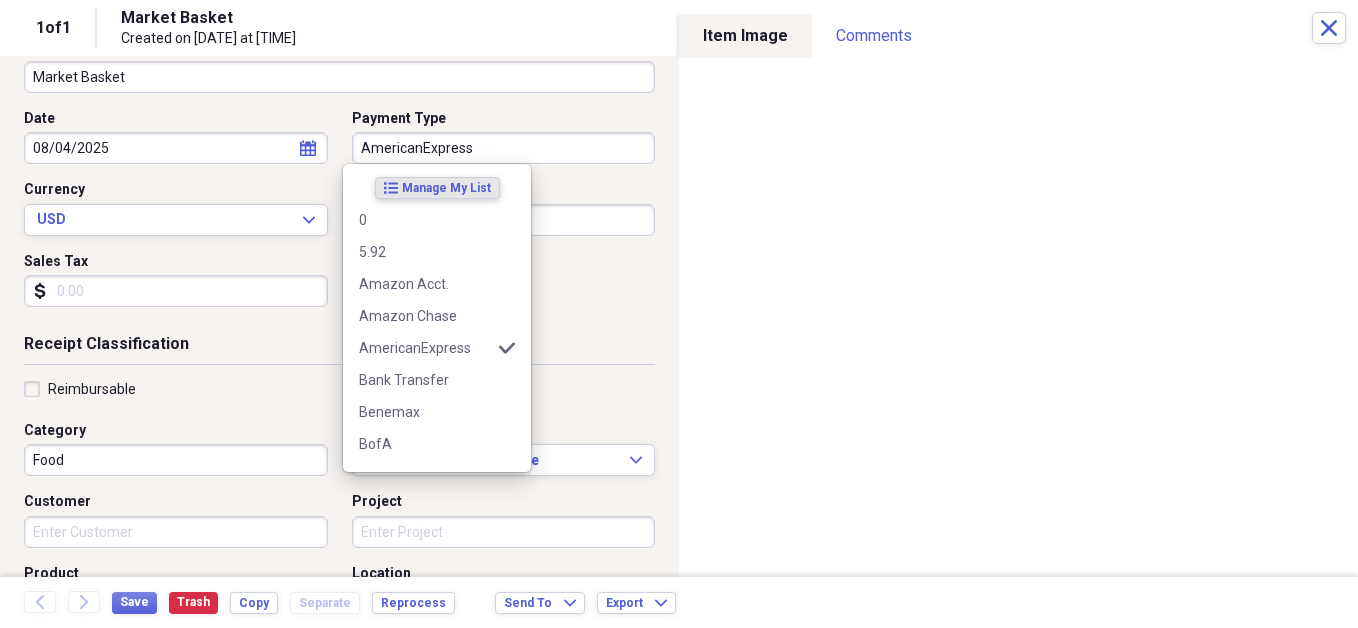 click on "AmericanExpress" at bounding box center [504, 148] 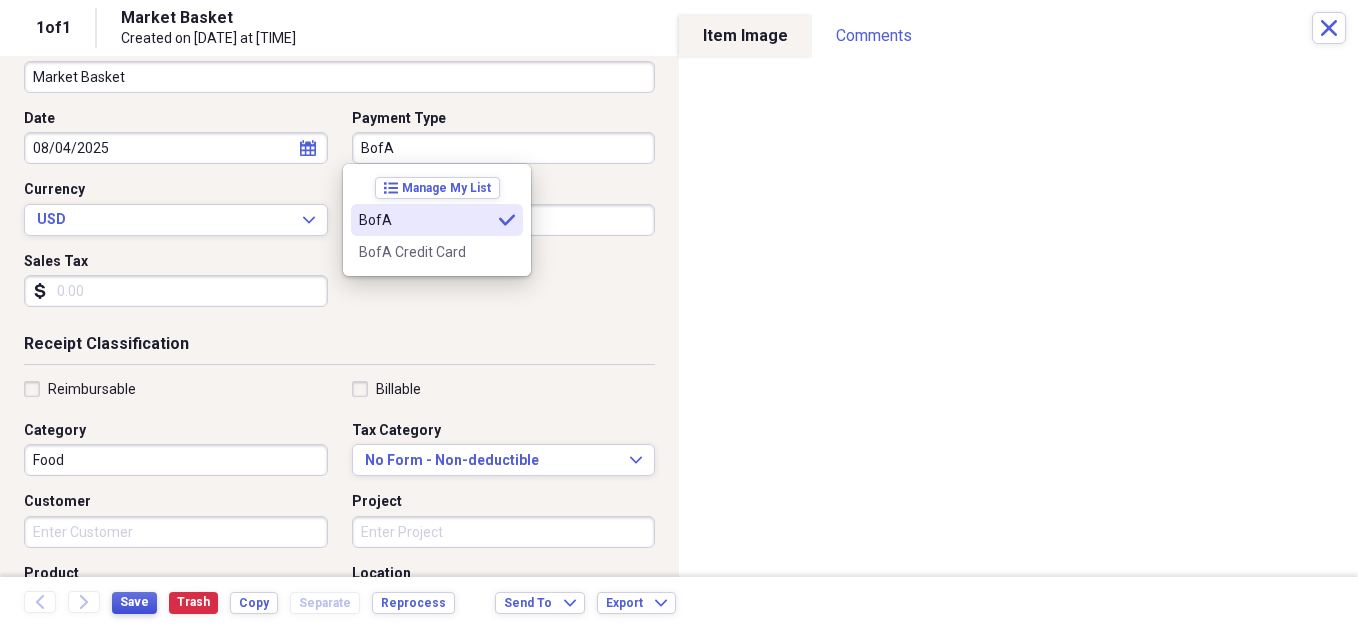 type on "BofA" 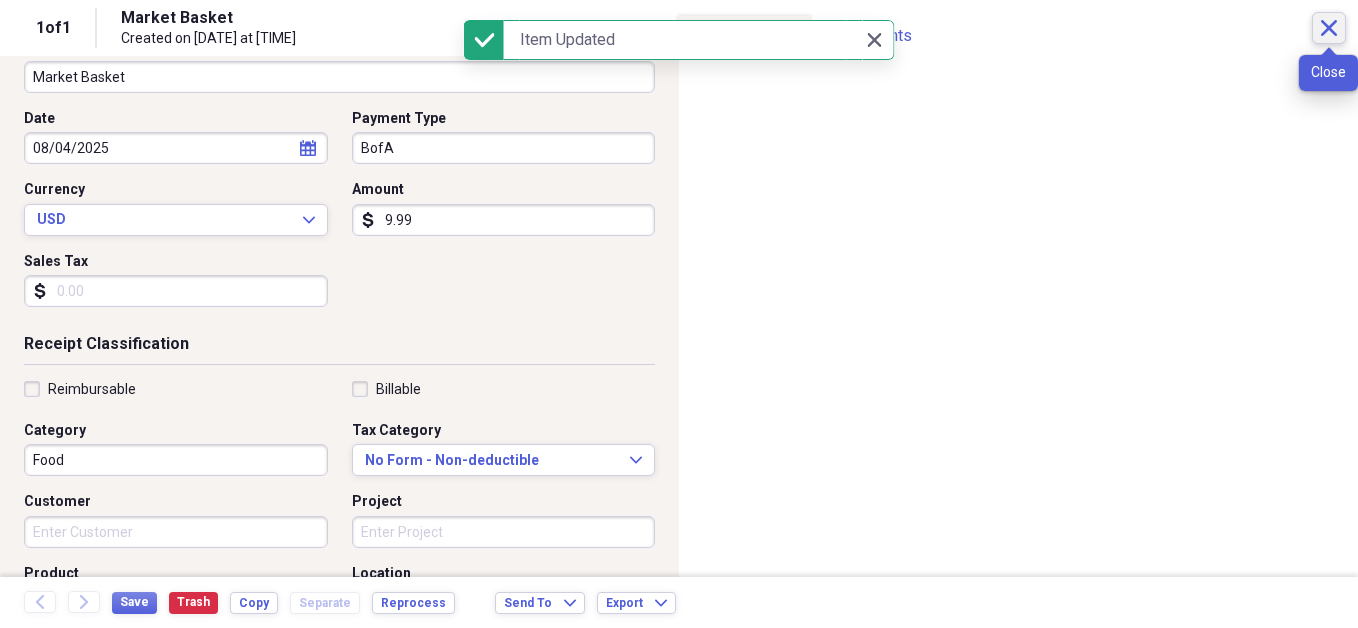 click 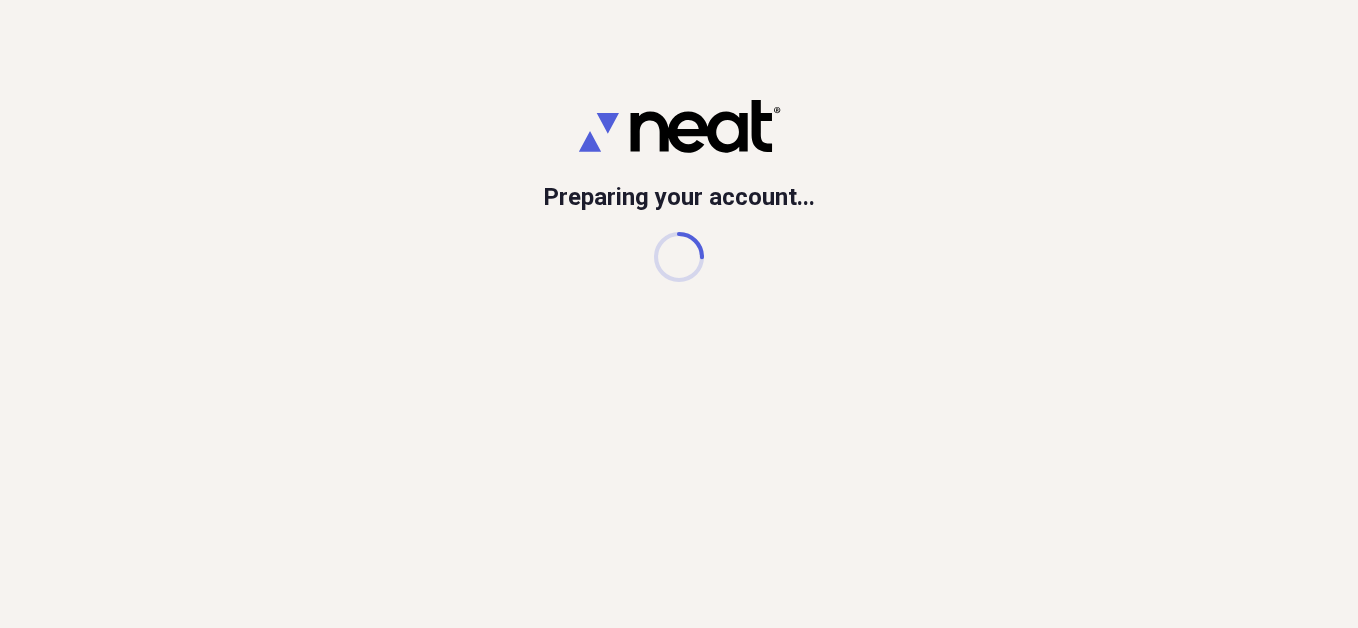 scroll, scrollTop: 0, scrollLeft: 0, axis: both 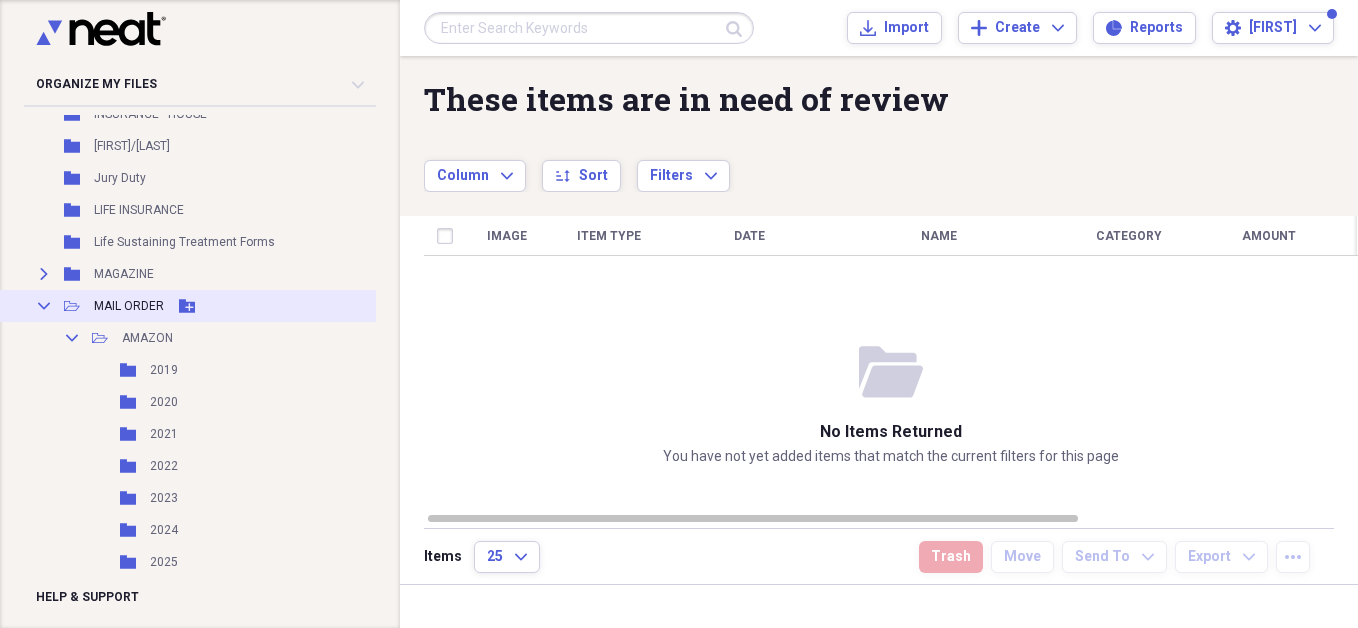 click on "Collapse" 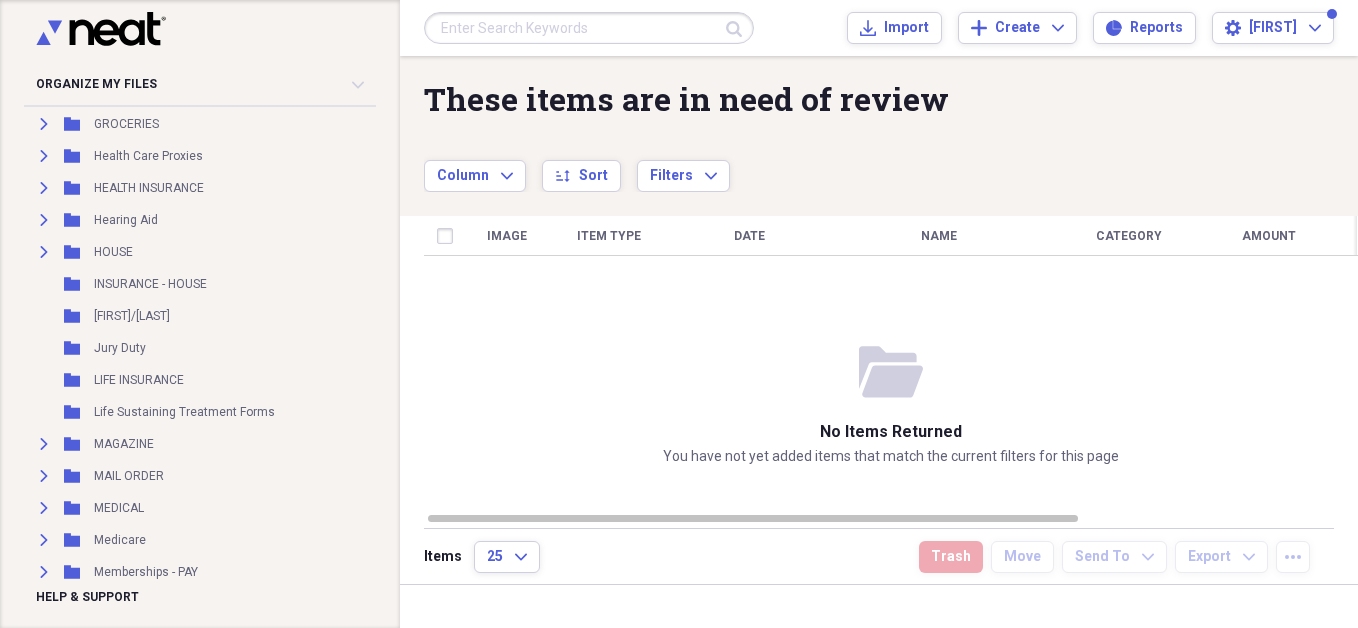 scroll, scrollTop: 622, scrollLeft: 0, axis: vertical 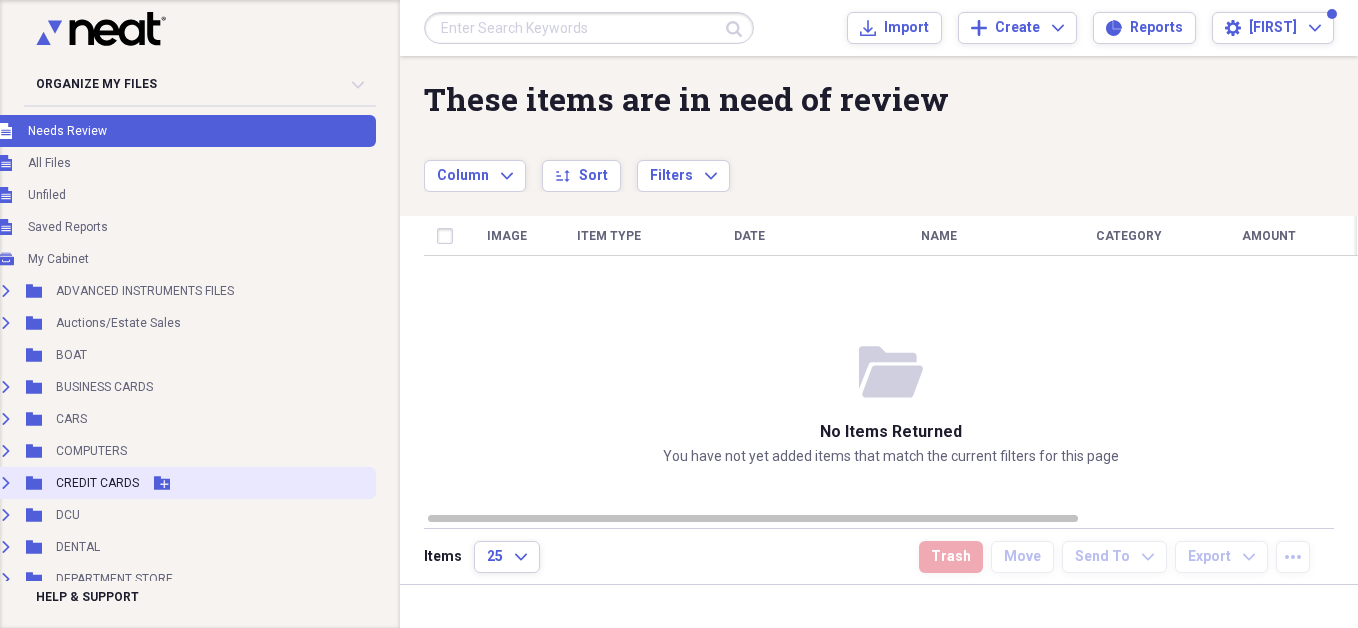 click 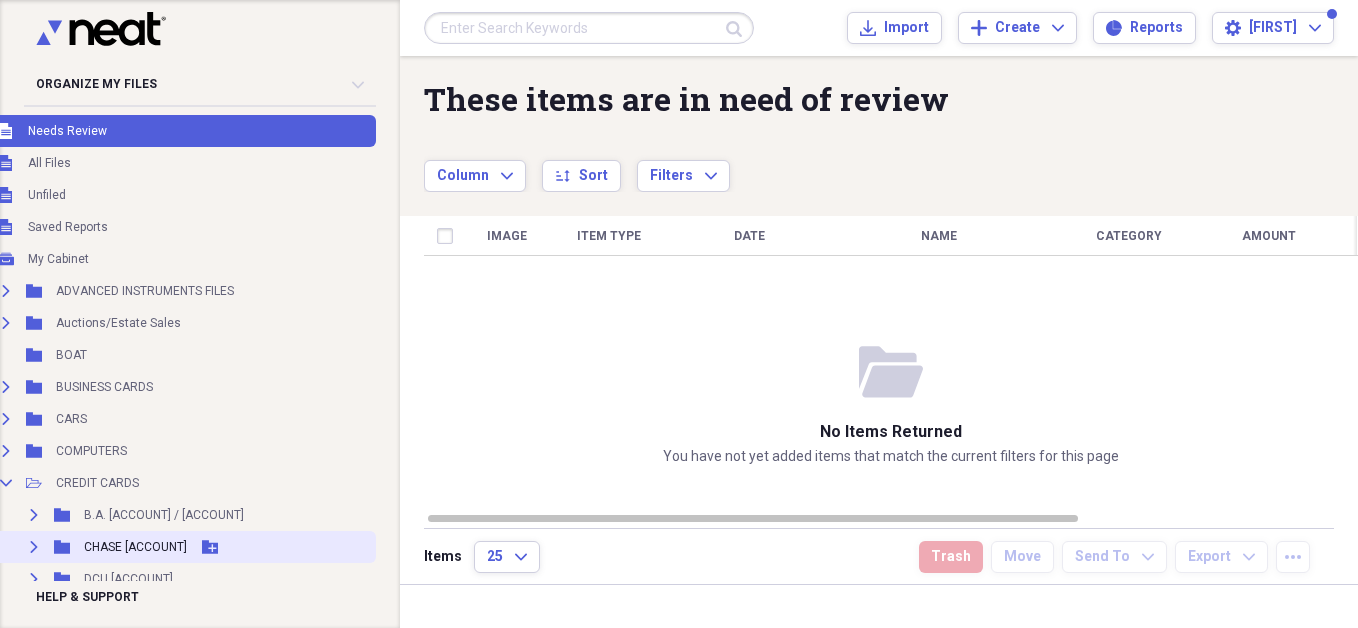 click 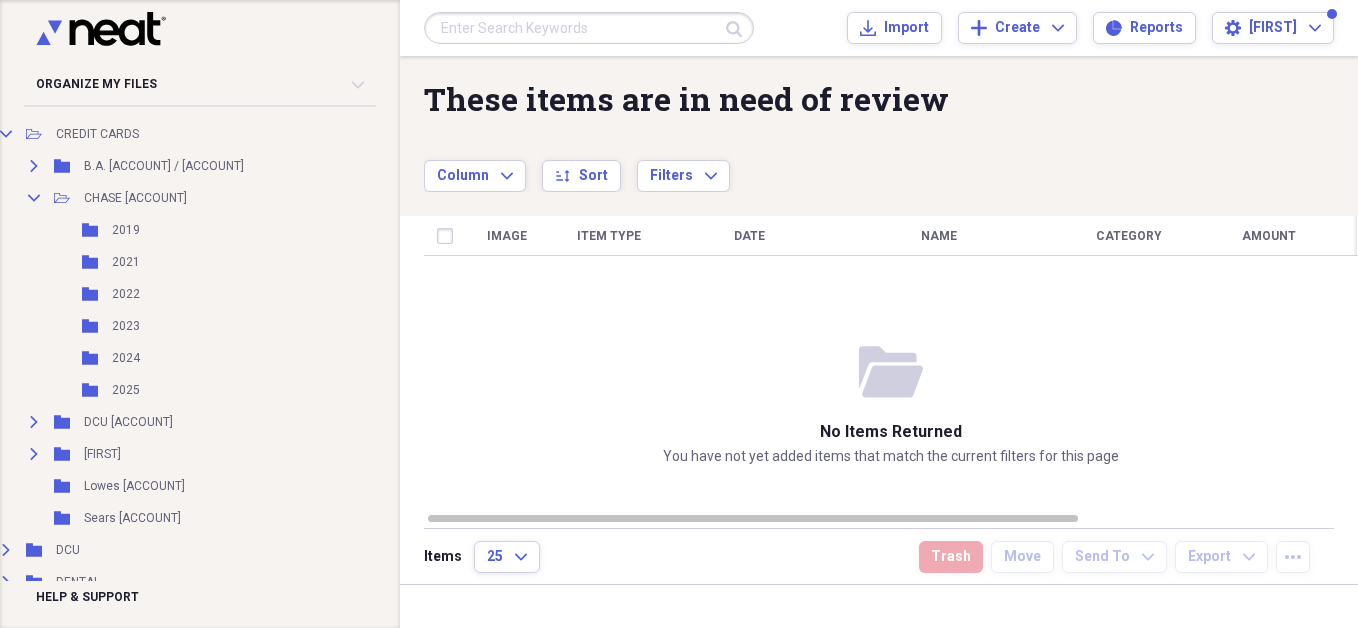 scroll, scrollTop: 362, scrollLeft: 42, axis: both 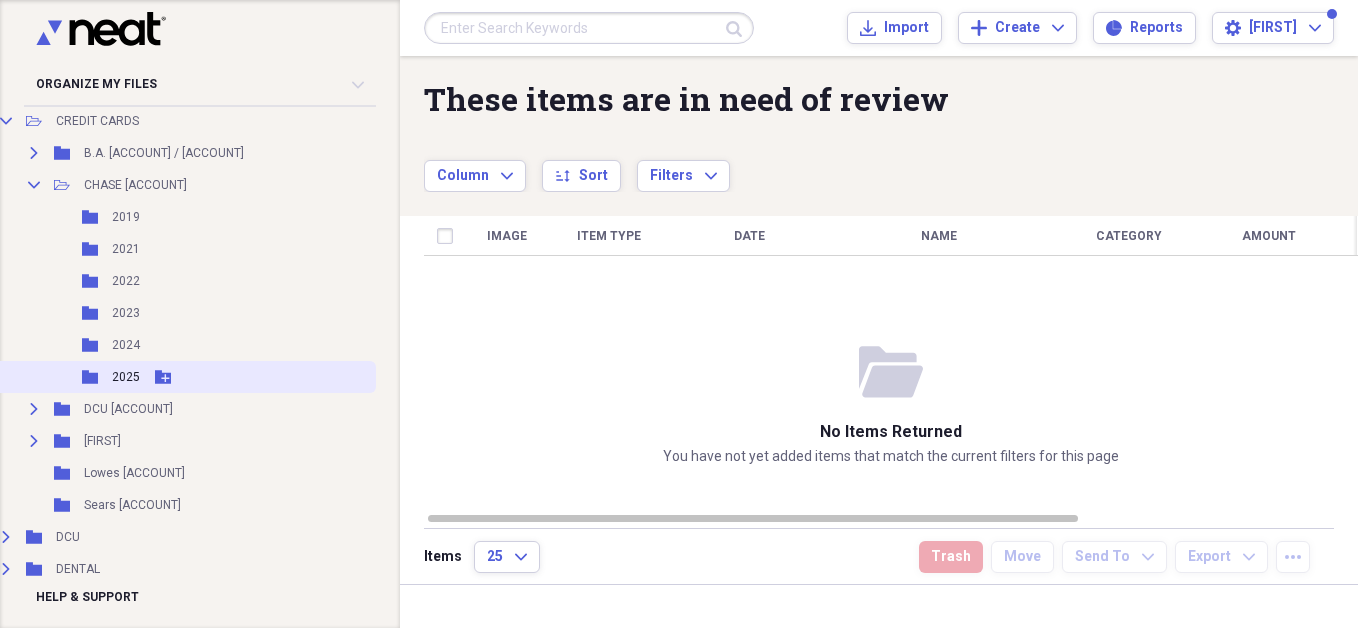 click on "2025" at bounding box center (126, 377) 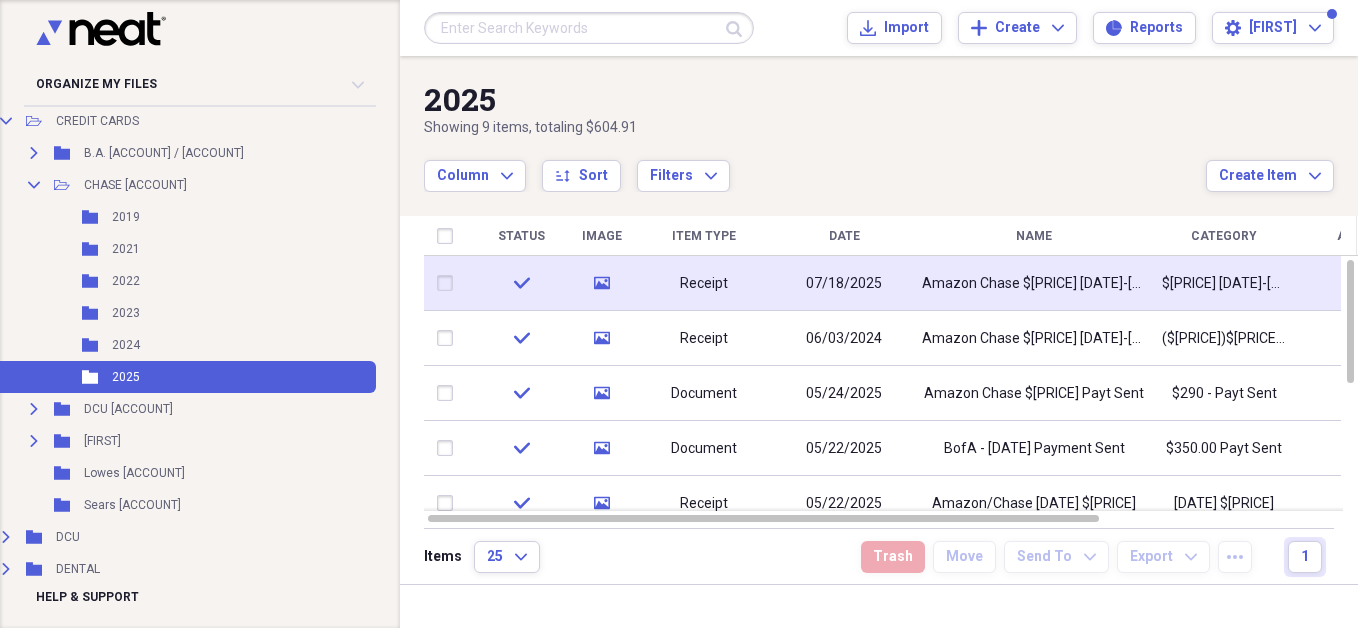 click on "Amazon Chase $[PRICE] [DATE]-[DATE]" at bounding box center [1034, 284] 